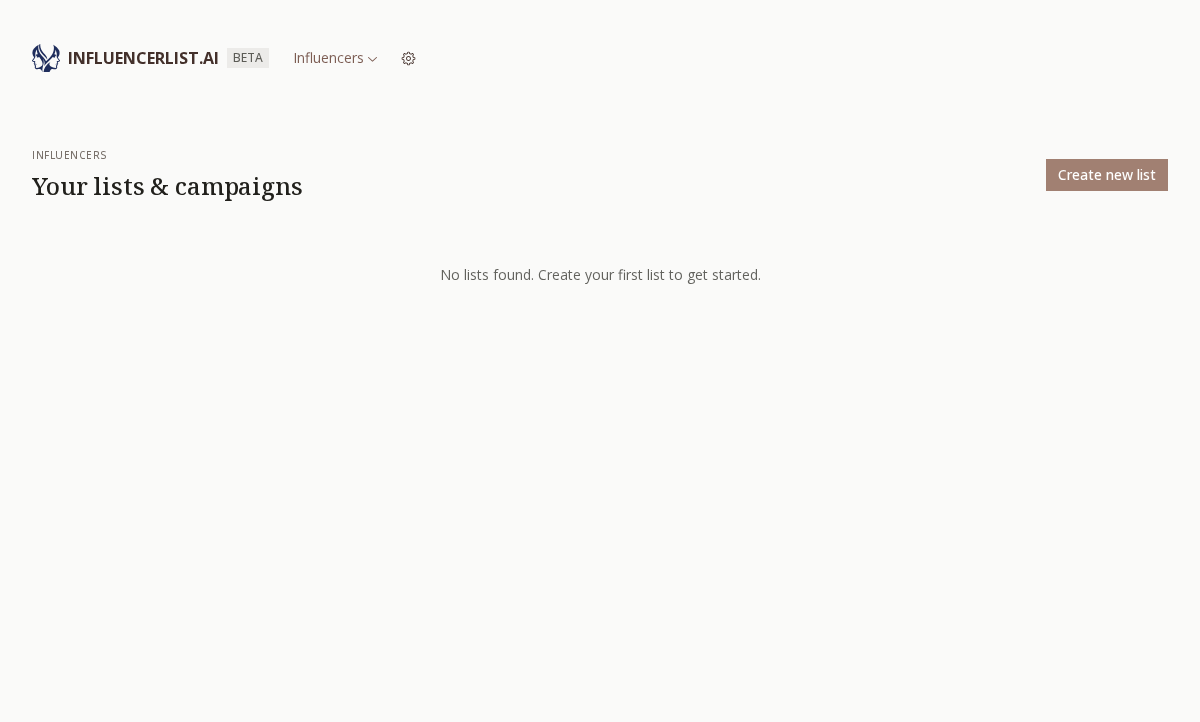 scroll, scrollTop: 0, scrollLeft: 0, axis: both 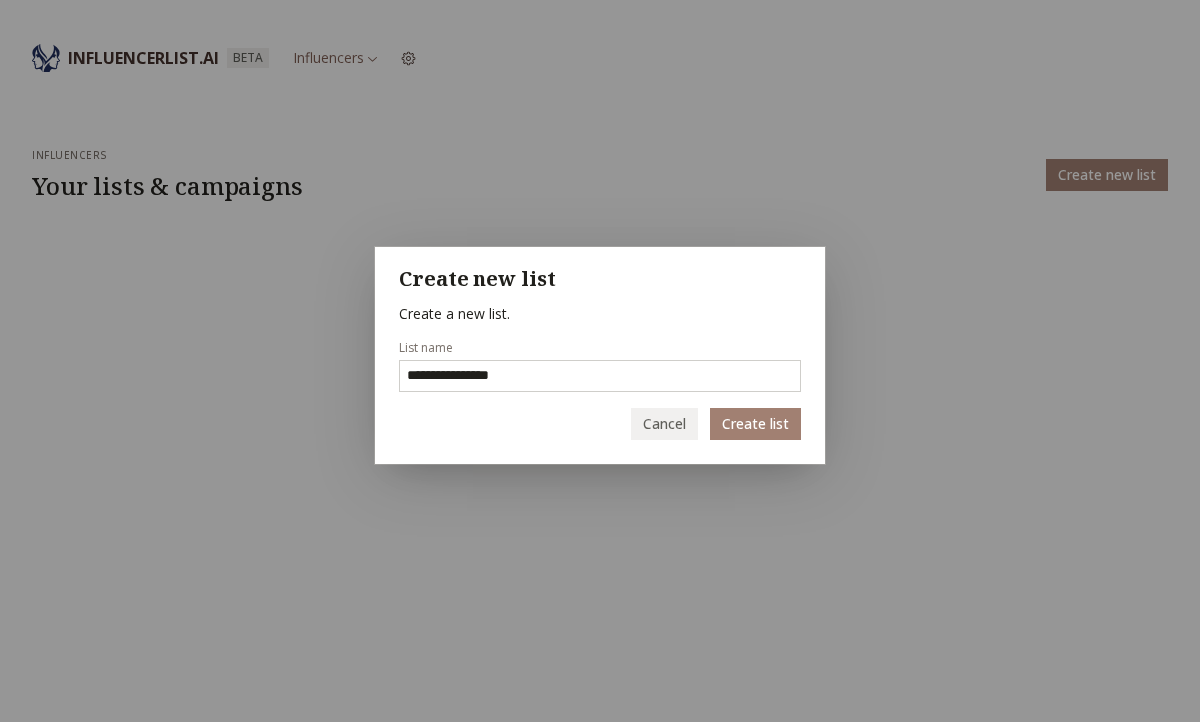 type on "**********" 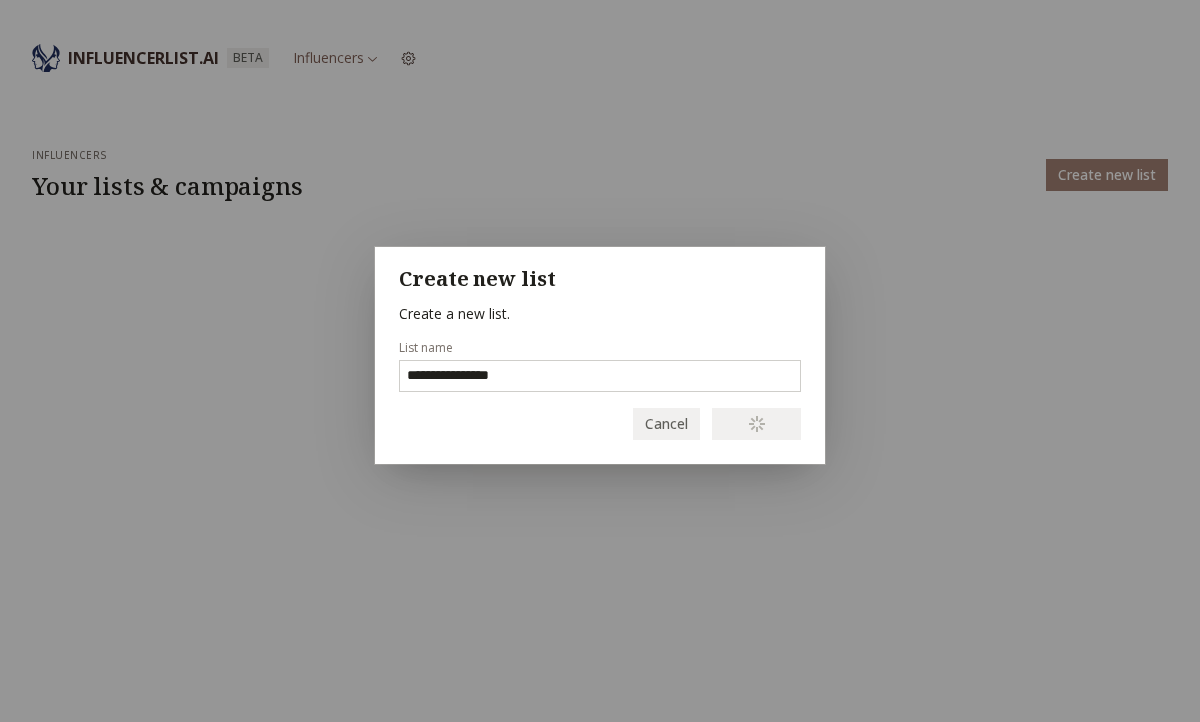 type 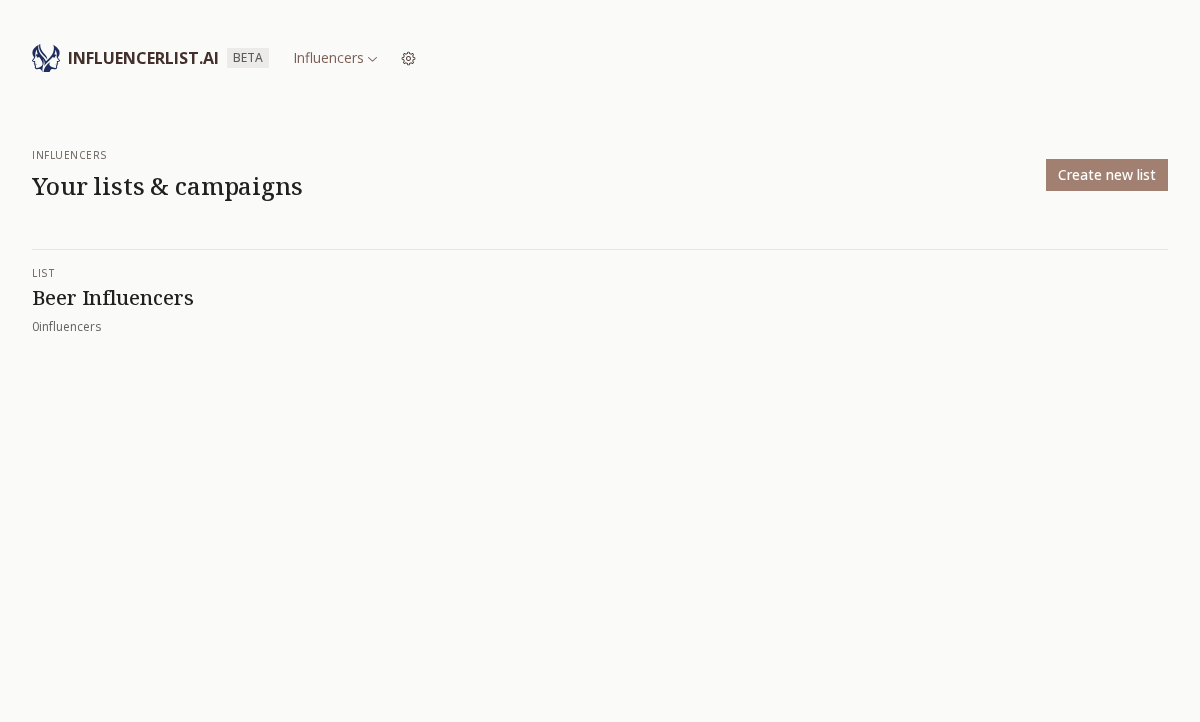 click on "Create new list" at bounding box center (1107, 175) 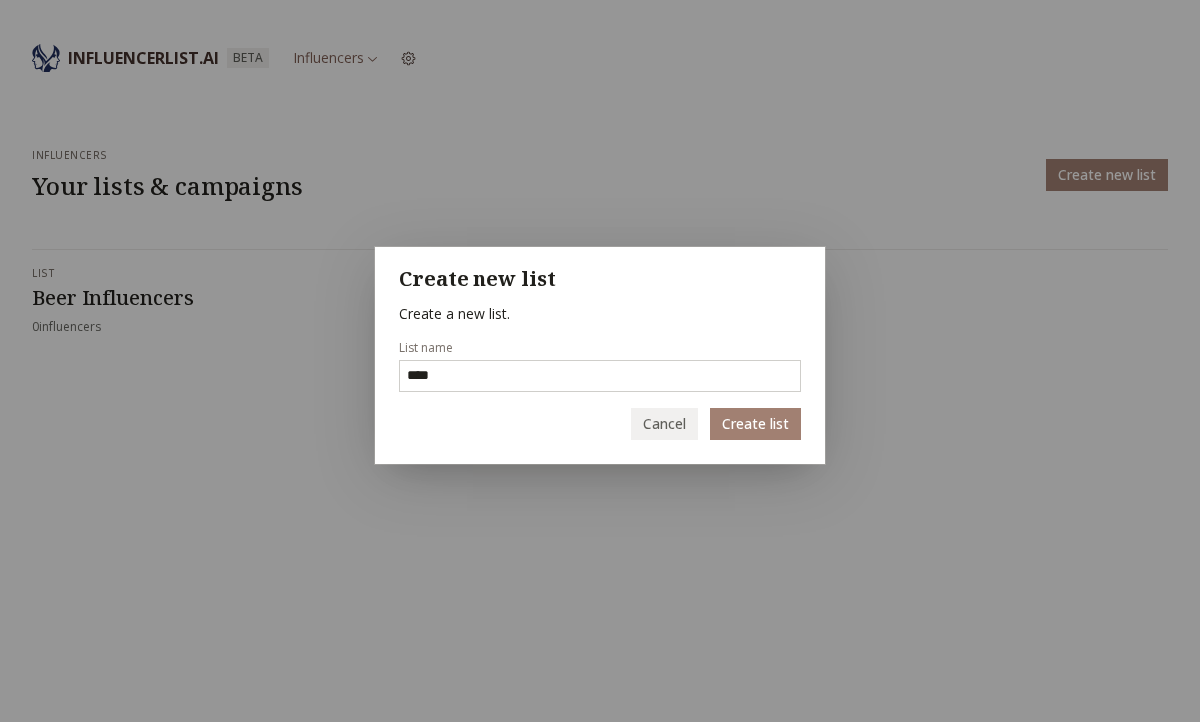 type on "****" 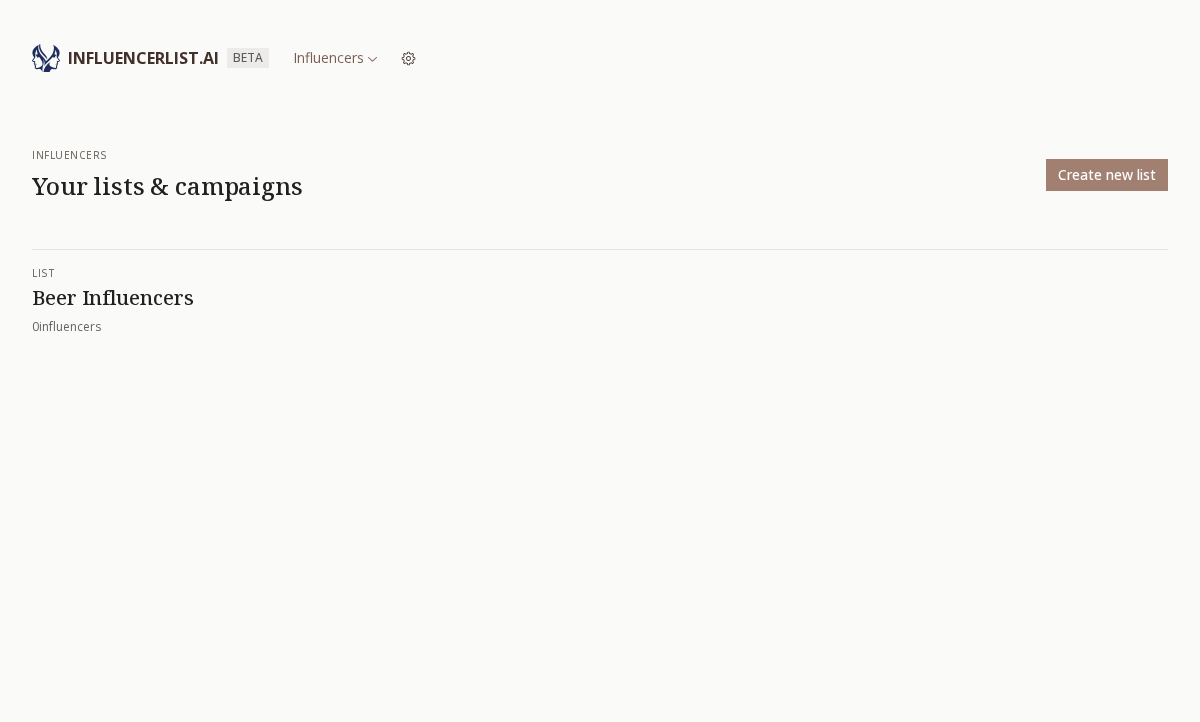 click on "Beer Influencers" at bounding box center (600, 298) 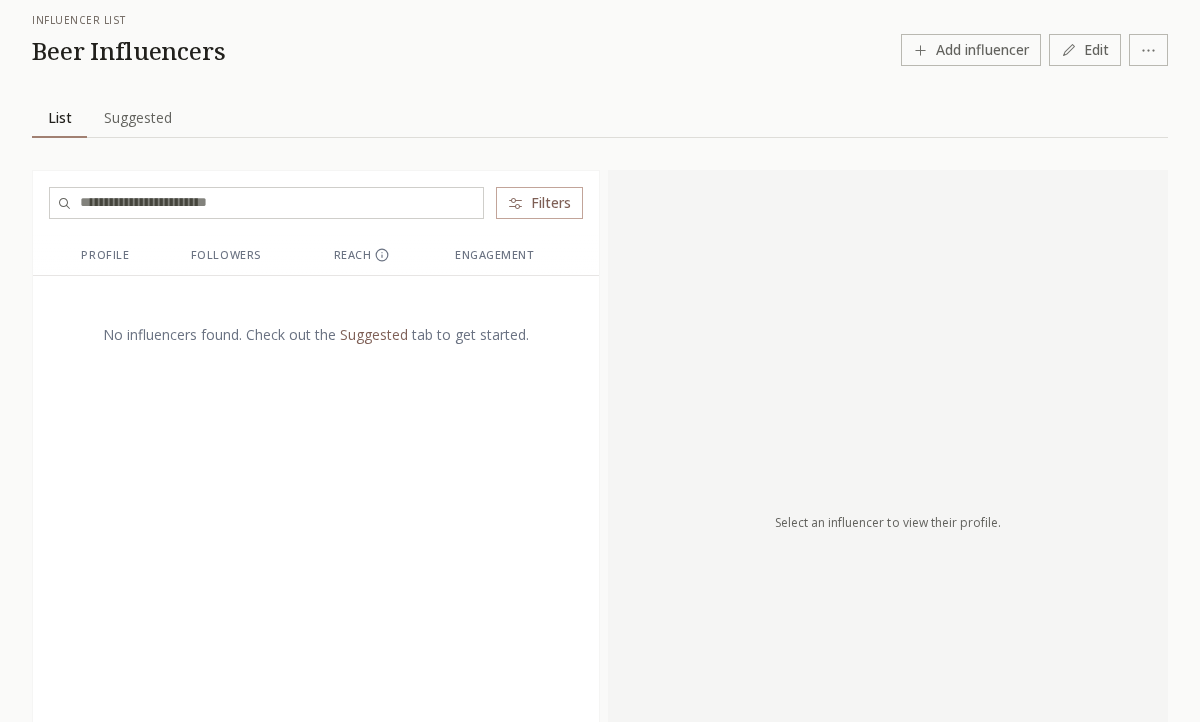 scroll, scrollTop: 0, scrollLeft: 0, axis: both 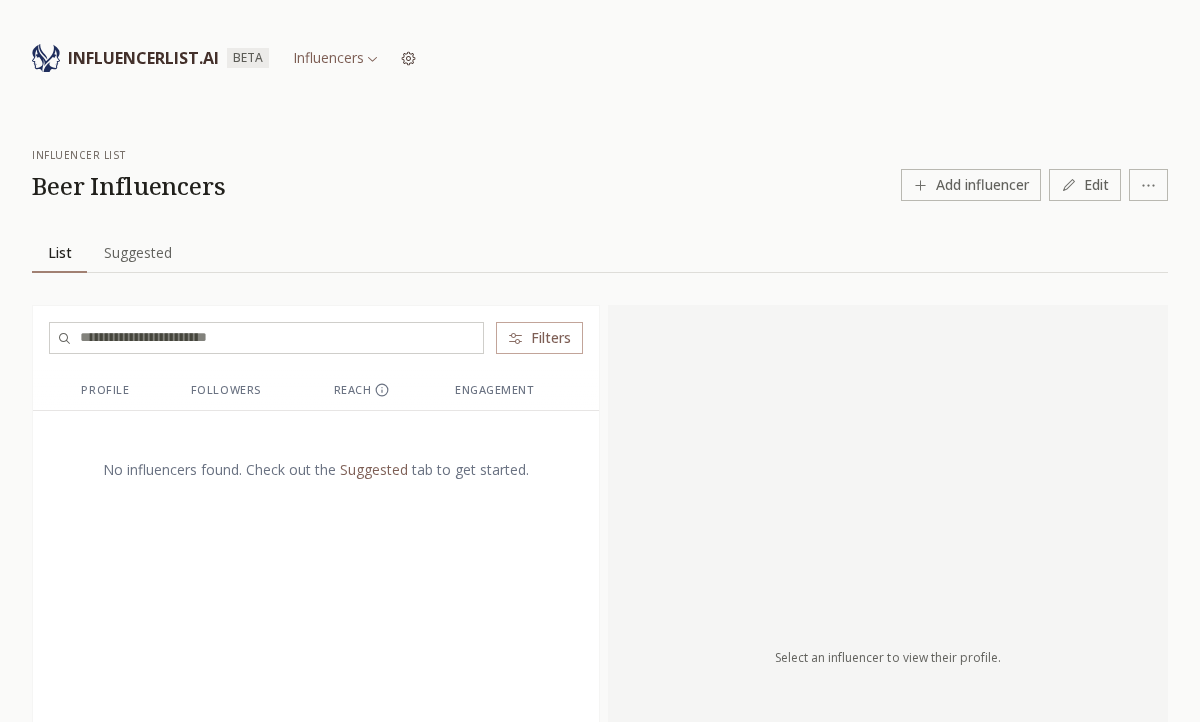 click on "Suggested" at bounding box center (374, 469) 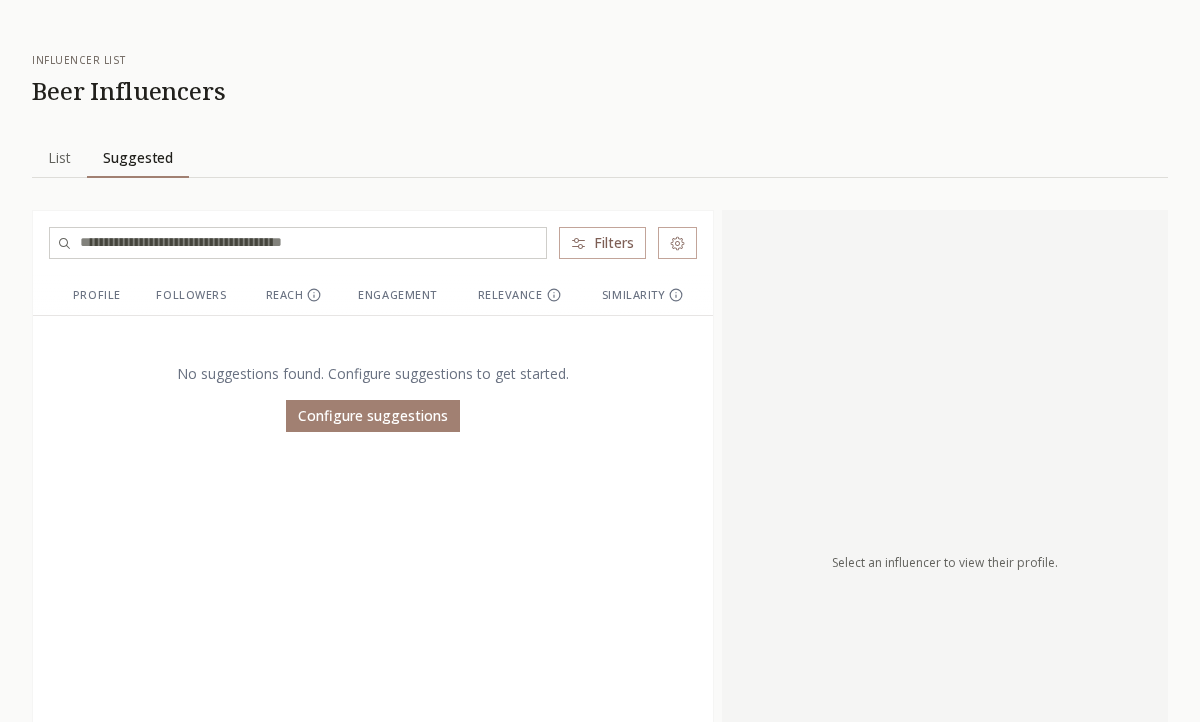 scroll, scrollTop: 98, scrollLeft: 0, axis: vertical 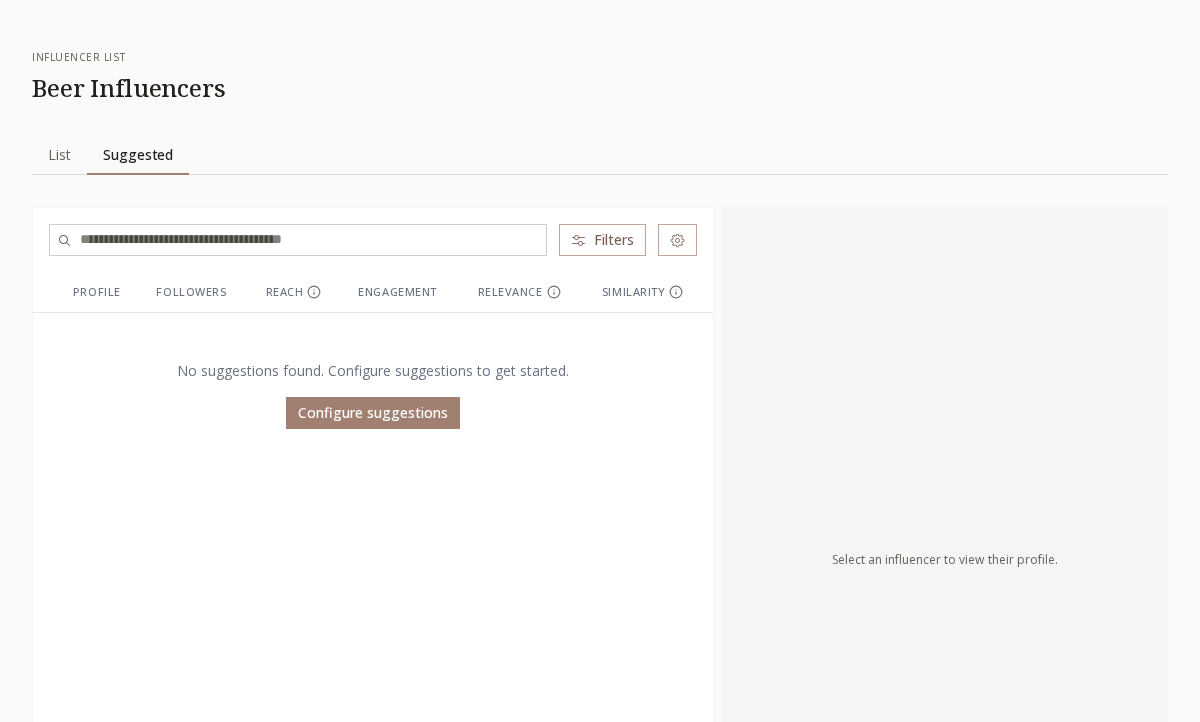 click on "Configure suggestions" at bounding box center (373, 413) 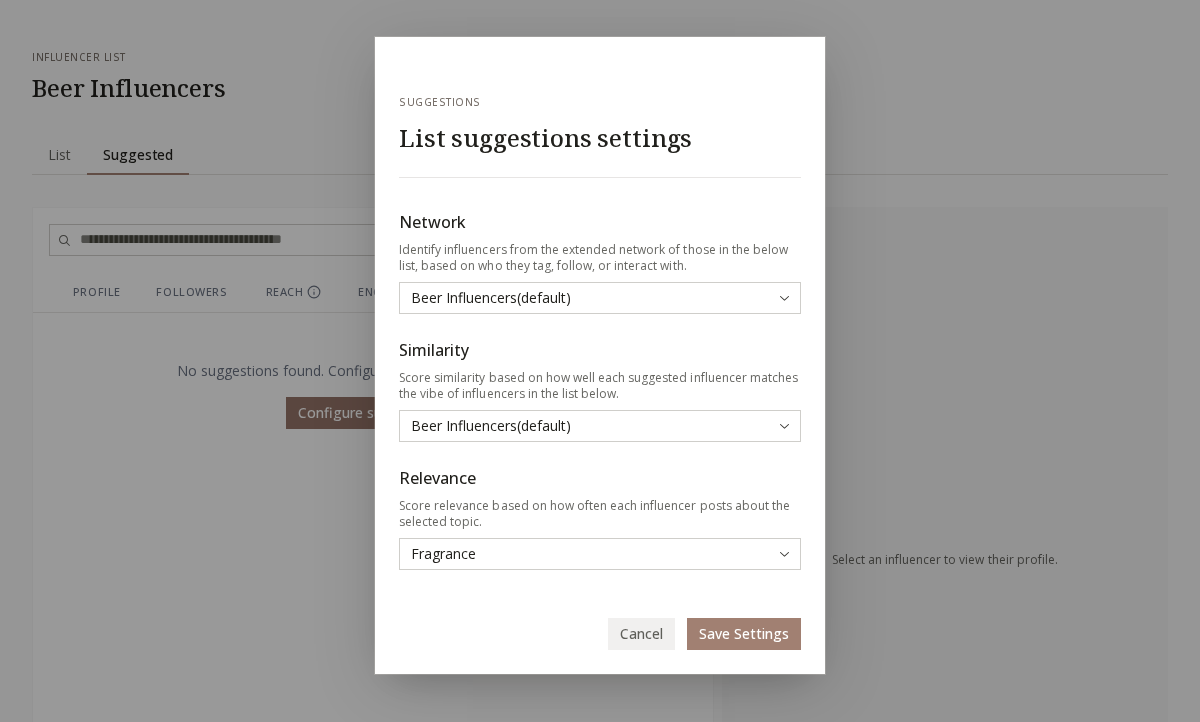 click on "Suggestions List suggestions settings Network Identify influencers from the extended network of those in the below list, based on who they tag, follow, or interact with. Beer Influencers (default) Similarity Score similarity based on how well each suggested influencer matches the vibe of influencers in the list below. Beer Influencers (default) Relevance Score relevance based on how often each influencer posts about the selected topic. Fragrance Cancel Save Settings" at bounding box center [600, 407] 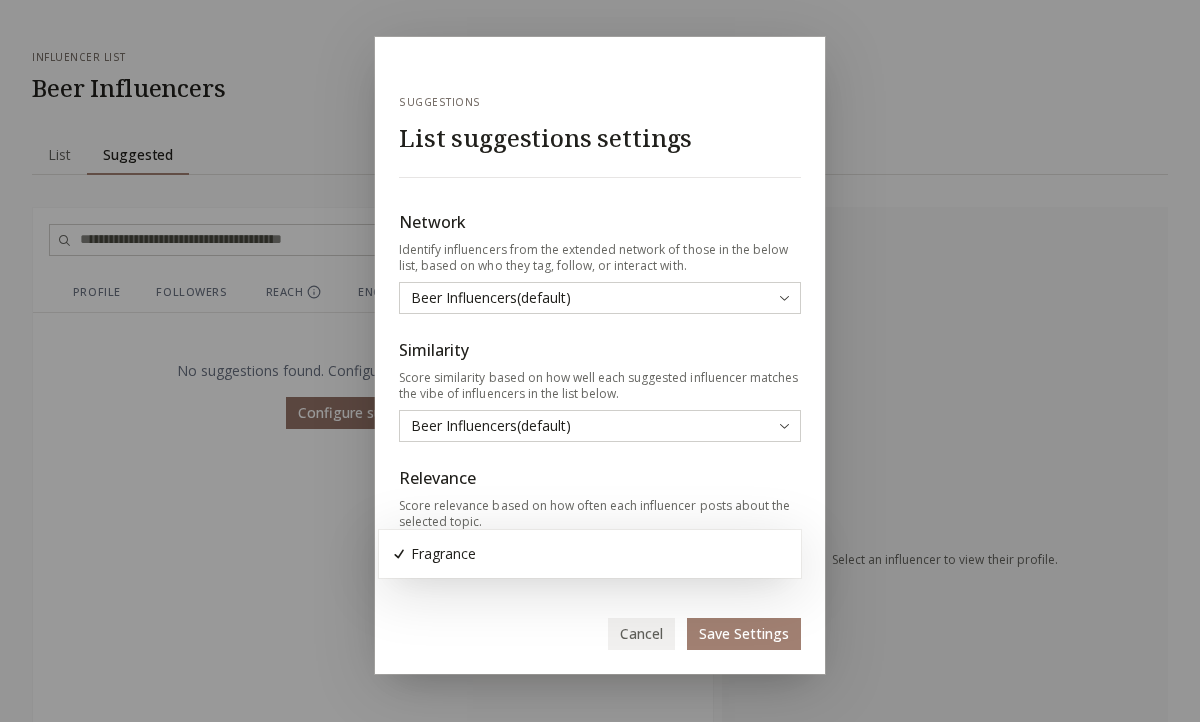 click on "Suggestions List suggestions settings Network Identify influencers from the extended network of those in the below list, based on who they tag, follow, or interact with. Beer Influencers  (default) Similarity Score similarity based on how well each suggested influencer matches the vibe of influencers in the list below. Beer Influencers  (default) Relevance Score relevance based on how often each influencer posts about the selected topic. Fragrance Cancel Save Settings" at bounding box center [600, 361] 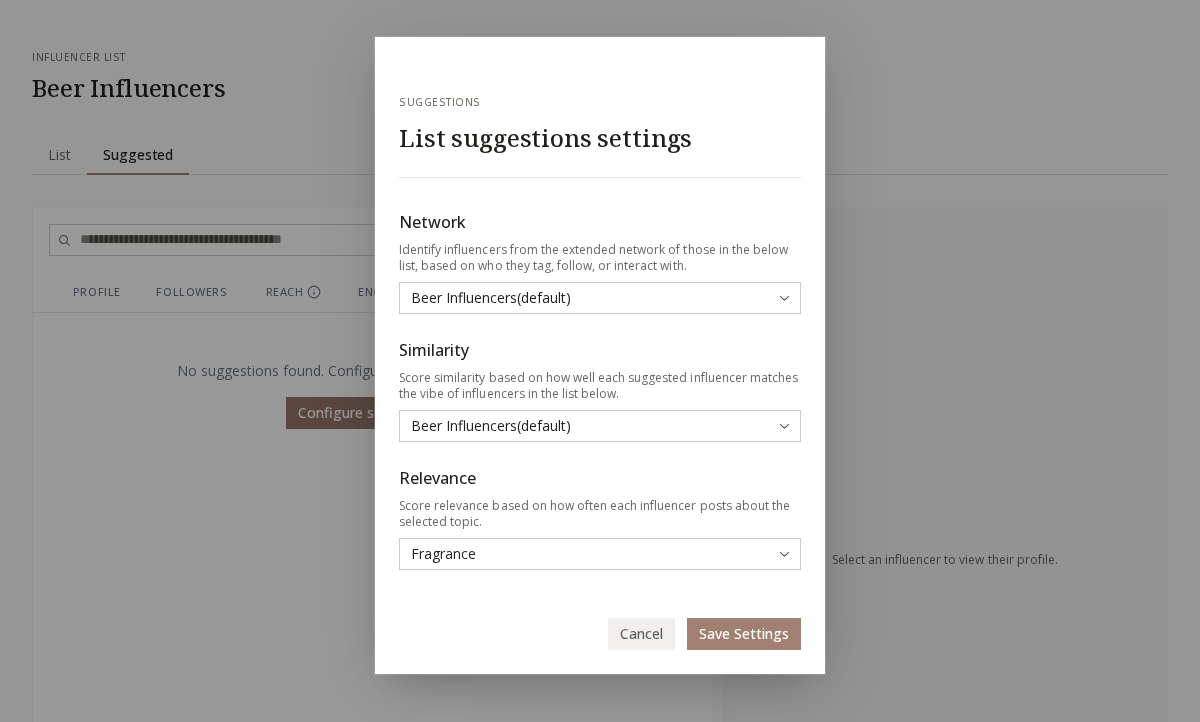 click on "Cancel" at bounding box center (641, 634) 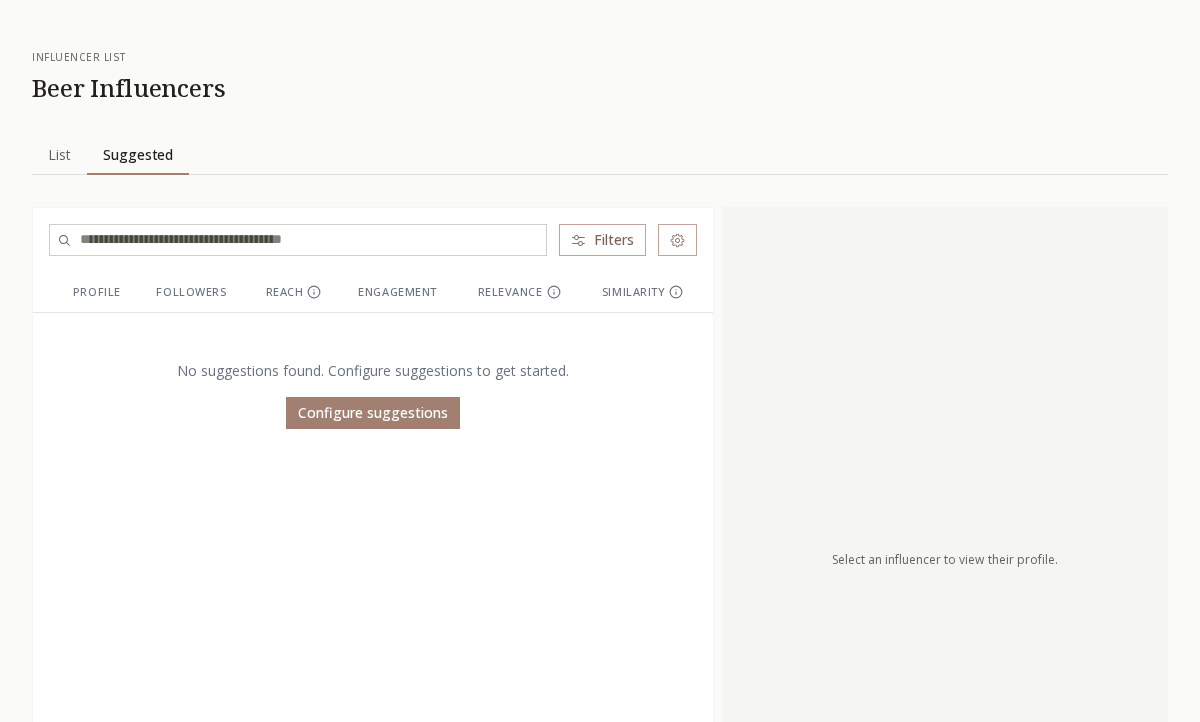 click 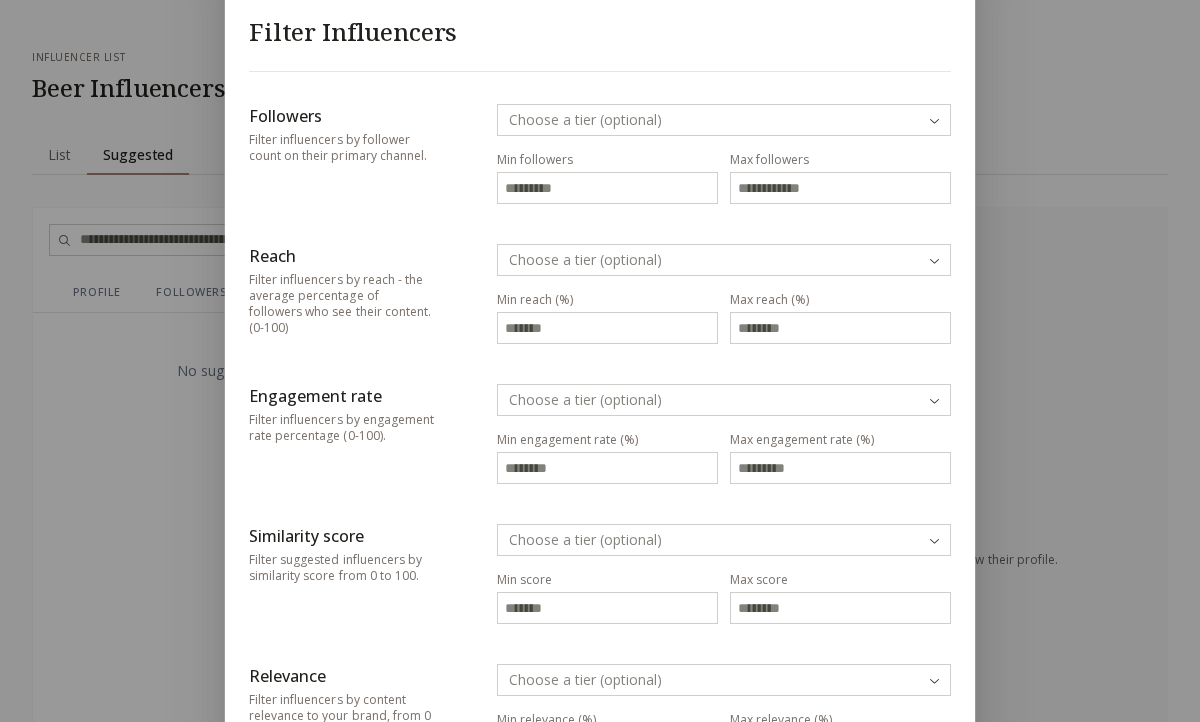 scroll, scrollTop: 0, scrollLeft: 0, axis: both 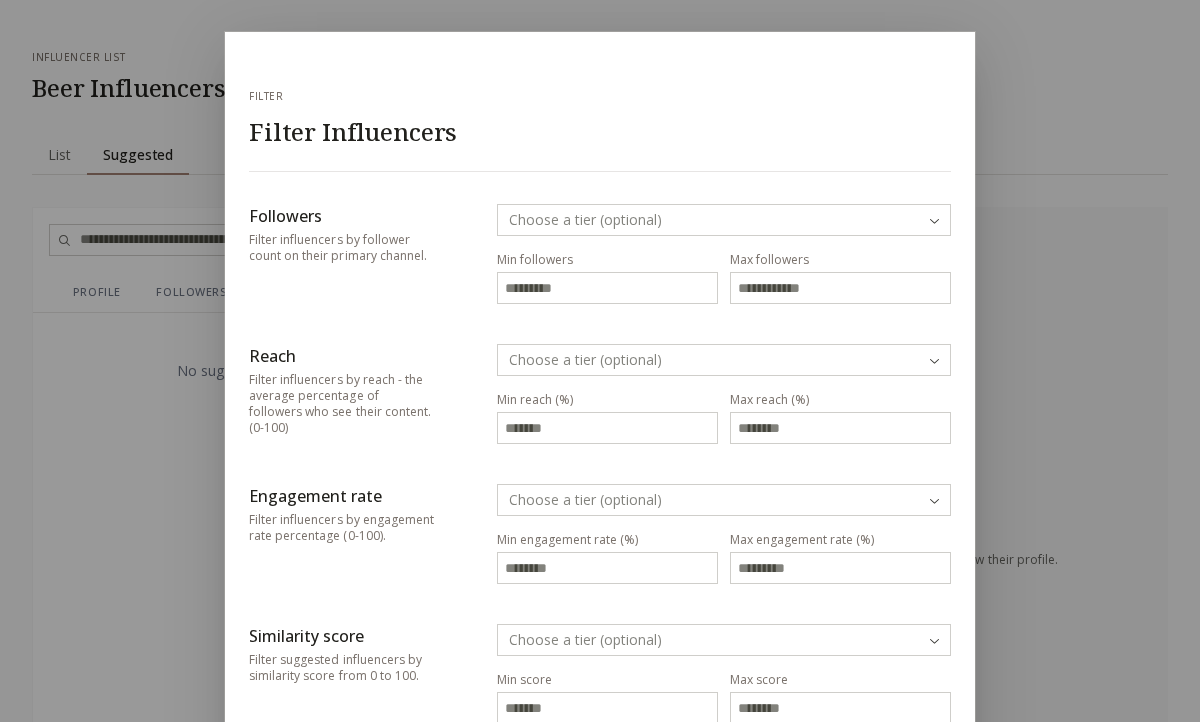click on "Filter Filter Influencers Followers Filter influencers by follower count on their primary channel. Choose a tier (optional) Min followers Max followers Reach Filter influencers by reach - the average percentage of followers who see their content. (0-100) Choose a tier (optional) Min reach (%) Max reach (%) Engagement rate Filter influencers by engagement rate percentage (0-100). Choose a tier (optional) Min engagement rate (%) Max engagement rate (%) Similarity score Filter suggested influencers by similarity score from 0 to 100. Choose a tier (optional) Min score Max score Relevance Filter influencers by content relevance to your brand, from 0 to 100. Choose a tier (optional) Min relevance (%) Max relevance (%) Cancel" at bounding box center (600, 407) 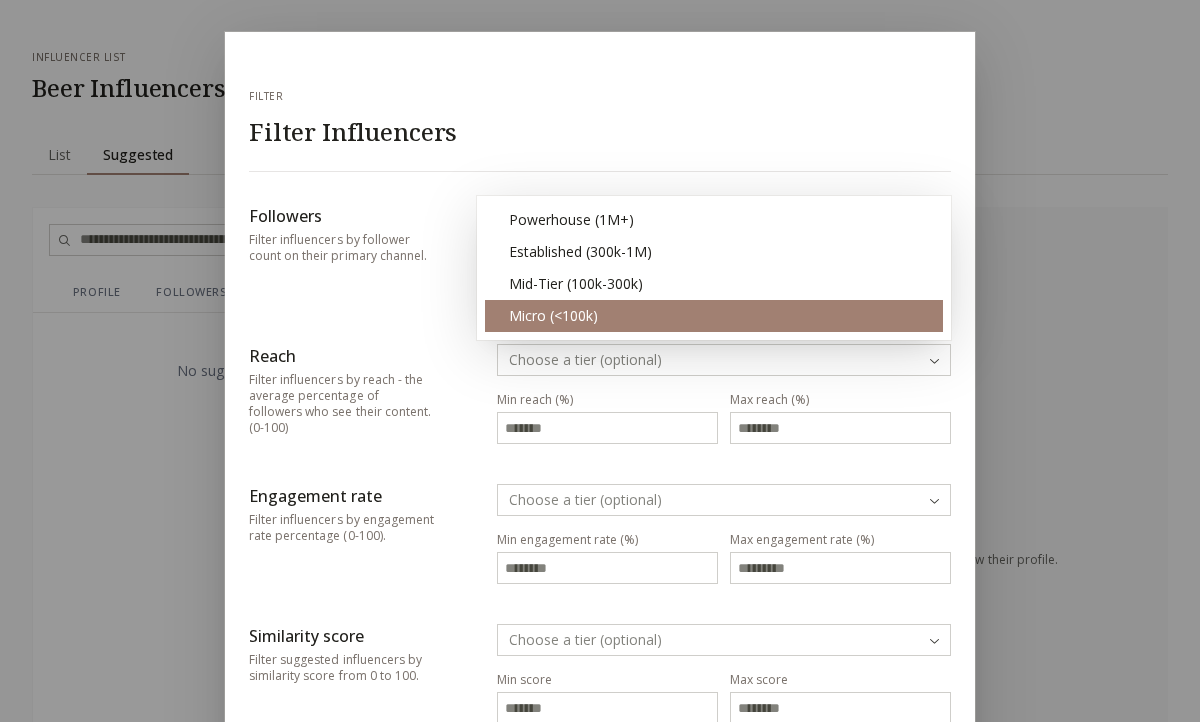 type on "******" 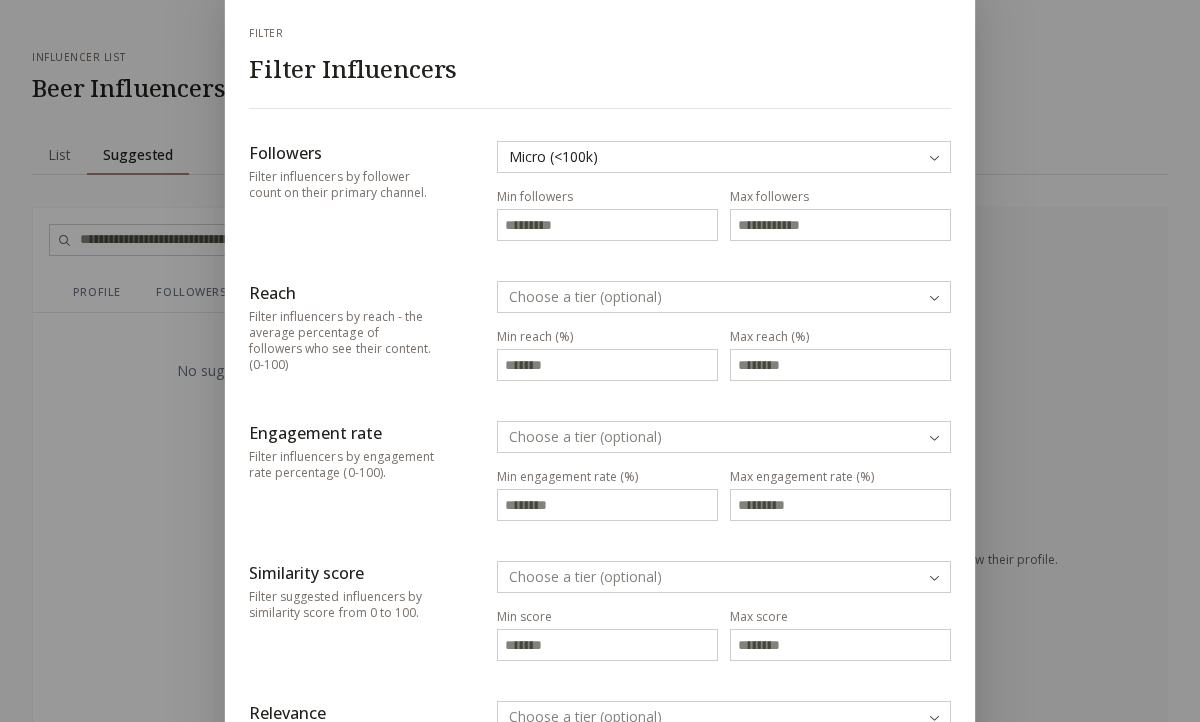 scroll, scrollTop: 74, scrollLeft: 0, axis: vertical 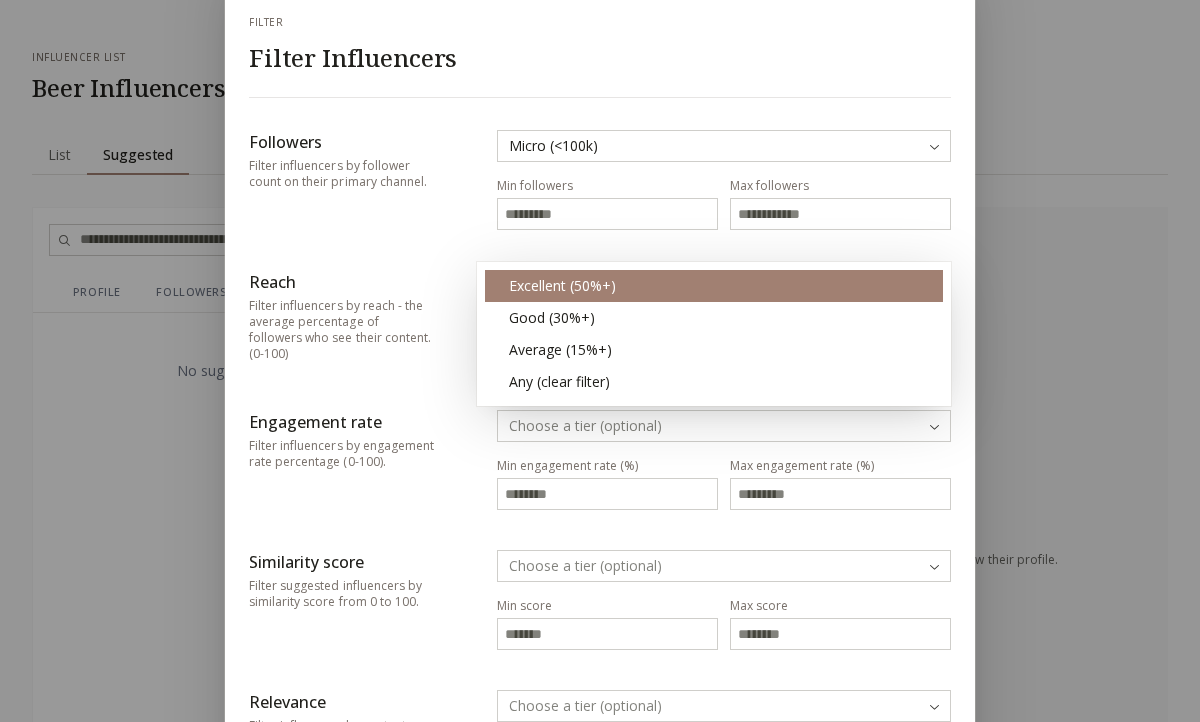 click on "Filter Filter Influencers Followers Filter influencers by follower count on their primary channel. Micro (<100k) Min followers Max followers ****** Reach Filter influencers by reach - the average percentage of followers who see their content. (0-100) Choose a tier (optional) Min reach (%) Max reach (%) Engagement rate Filter influencers by engagement rate percentage (0-100). Choose a tier (optional) Min engagement rate (%) Max engagement rate (%) Similarity score Filter suggested influencers by similarity score from 0 to 100. Choose a tier (optional) Min score Max score Relevance Filter influencers by content relevance to your brand, from 0 to 100. Choose a tier (optional) Min relevance (%) Max relevance (%) Cancel" at bounding box center (600, 407) 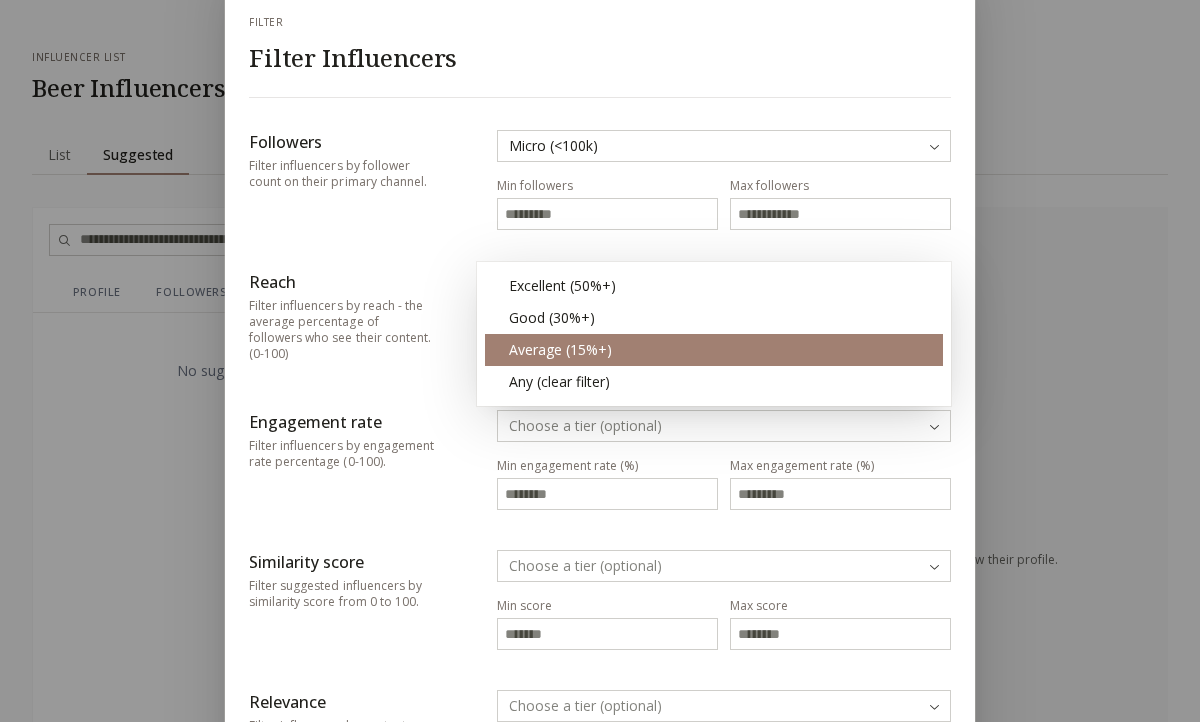 type on "**" 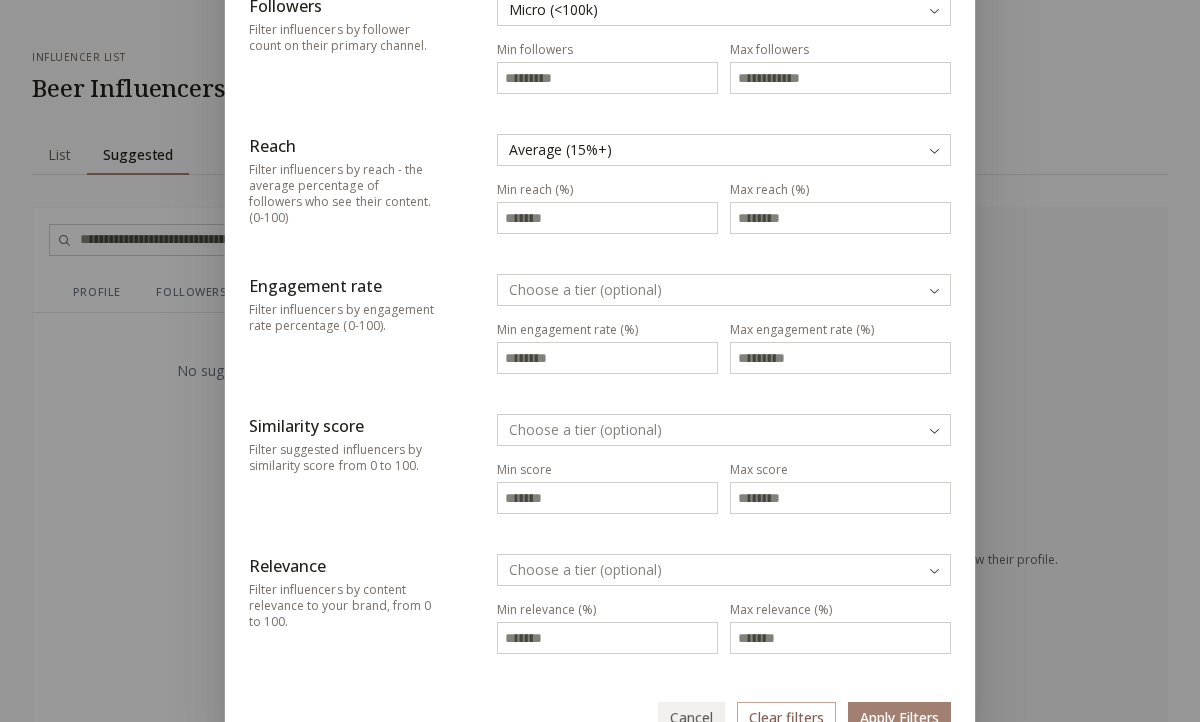 scroll, scrollTop: 212, scrollLeft: 0, axis: vertical 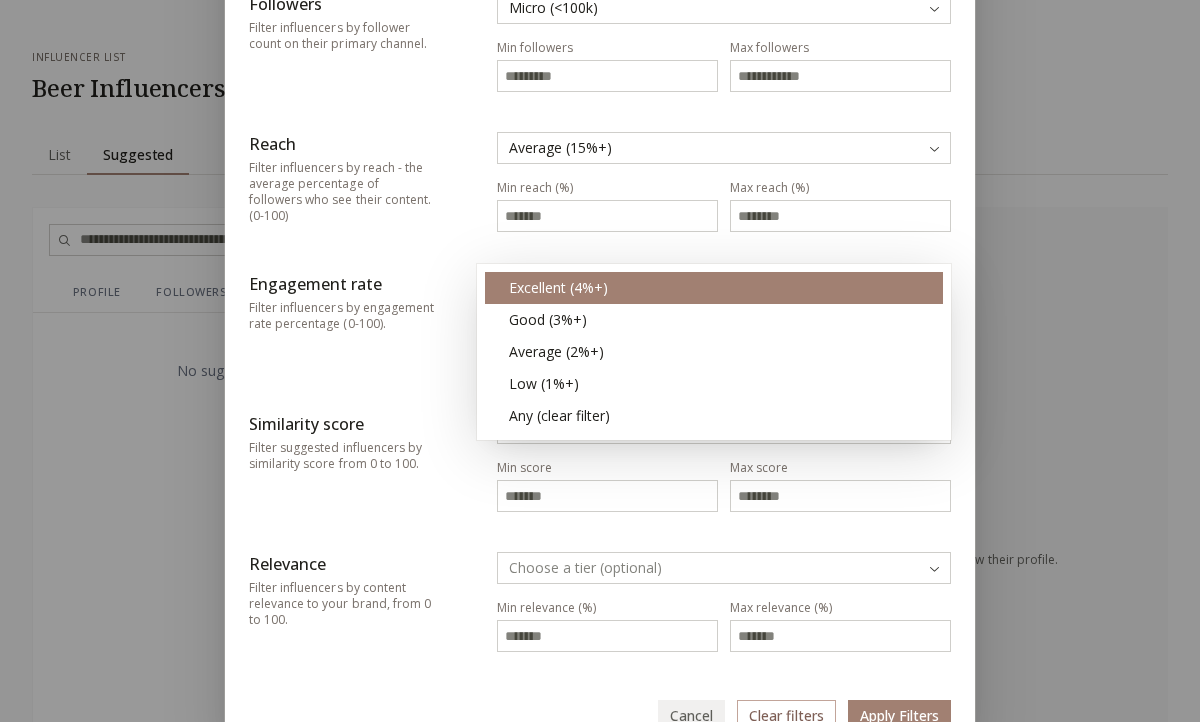 click on "Filter Filter Influencers Followers Filter influencers by follower count on their primary channel. Micro (<100k) Min followers Max followers ****** Reach Filter influencers by reach - the average percentage of followers who see their content. (0-100) Average (15%+) Min reach (%) ** Max reach (%) Engagement rate Filter influencers by engagement rate percentage (0-100). Choose a tier (optional) Min engagement rate (%) Max engagement rate (%) Similarity score Filter suggested influencers by similarity score from 0 to 100. Choose a tier (optional) Min score Max score Relevance Filter influencers by content relevance to your brand, from 0 to 100. Choose a tier (optional) Min relevance (%) Max relevance (%) Cancel Clear filters" at bounding box center (600, 407) 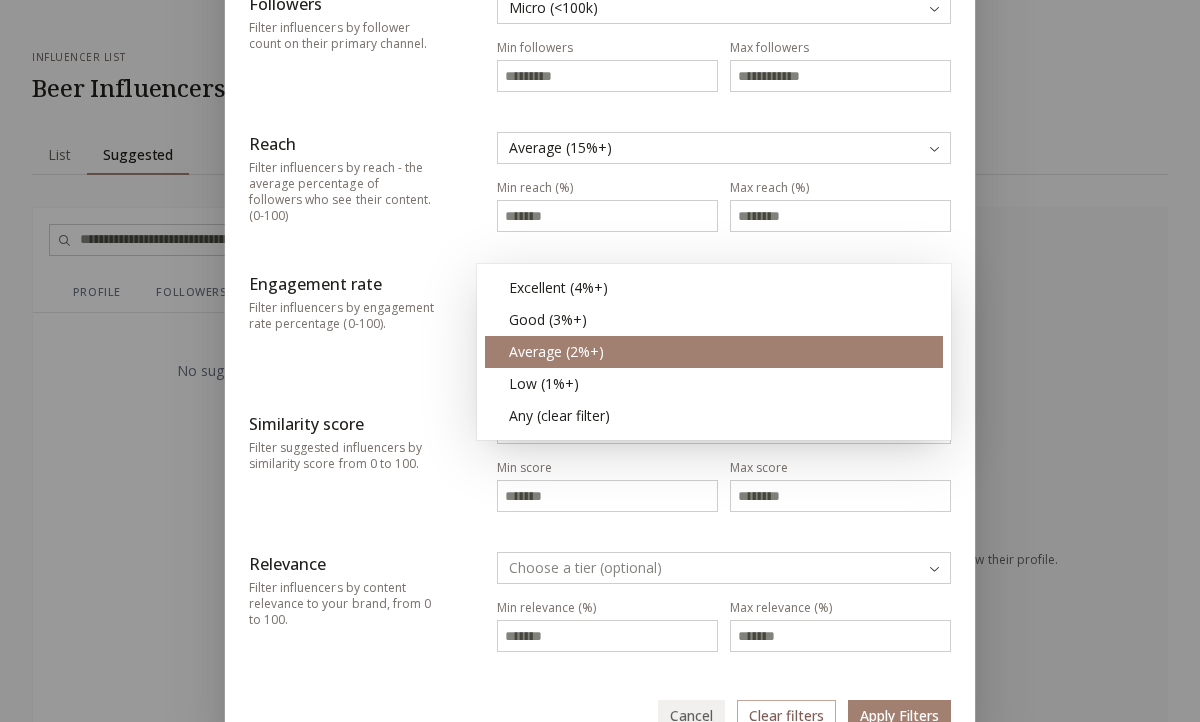 type on "*" 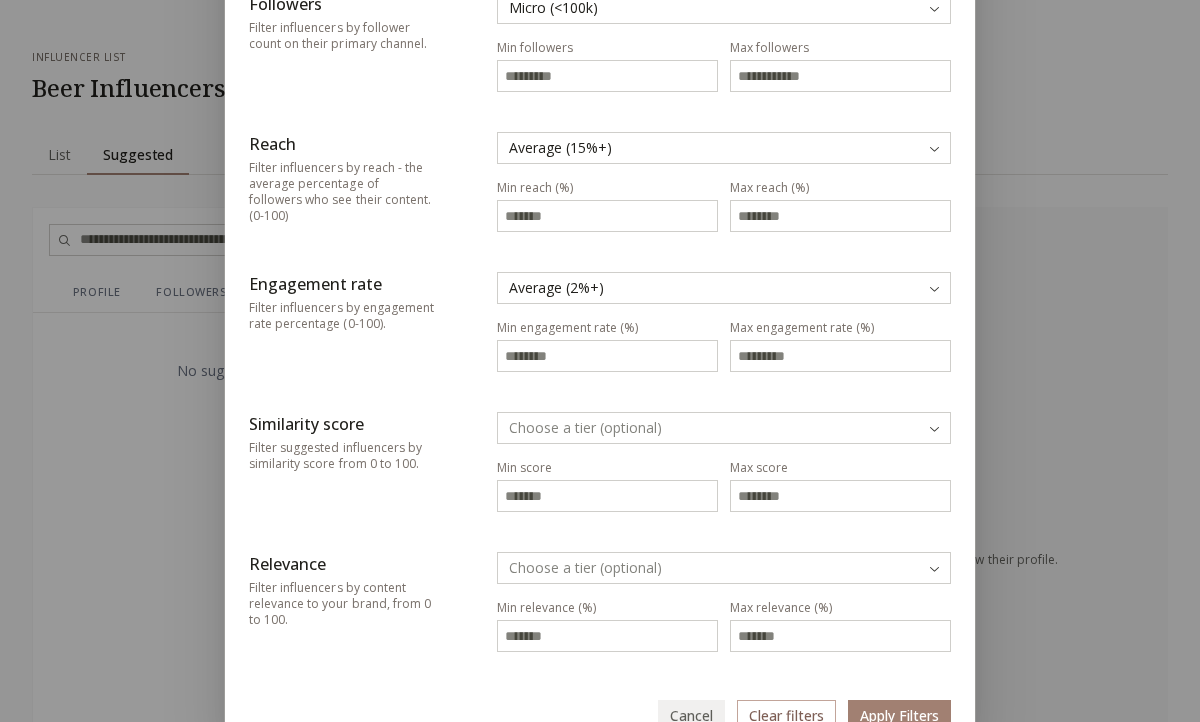 scroll, scrollTop: 289, scrollLeft: 0, axis: vertical 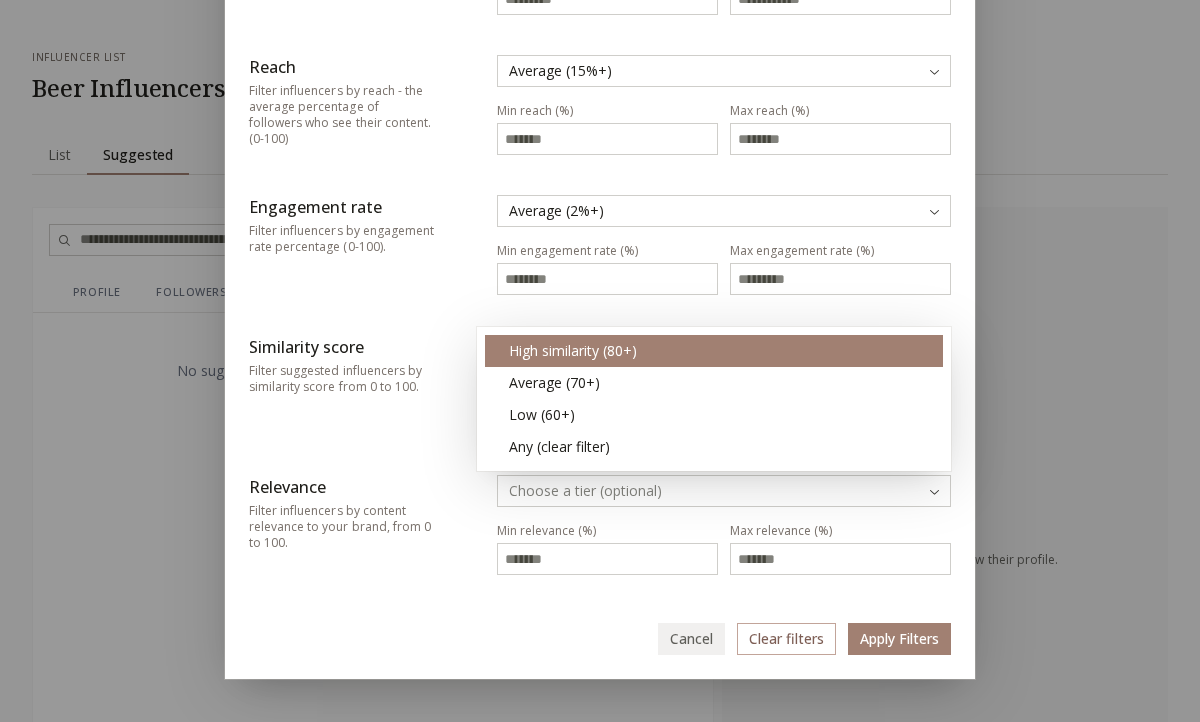 click on "Filter Influencers Followers Filter influencers by follower count on their primary channel. Micro (<100k) Min followers Max followers ****** Reach Filter influencers by reach - the average percentage of followers who see their content. (0-100) Average (15%+) Min reach (%) ** Max reach (%) Engagement rate Filter influencers by engagement rate percentage (0-100). Average (2%+) Min engagement rate (%) * Max engagement rate (%) Similarity score Filter suggested influencers by similarity score from 0 to 100. Min score Max score Relevance Filter influencers by content relevance to your brand, from 0 to 100. Choose a tier (optional) Min relevance (%) Max relevance (%) Cancel Clear filters Low (60+)" at bounding box center (600, 407) 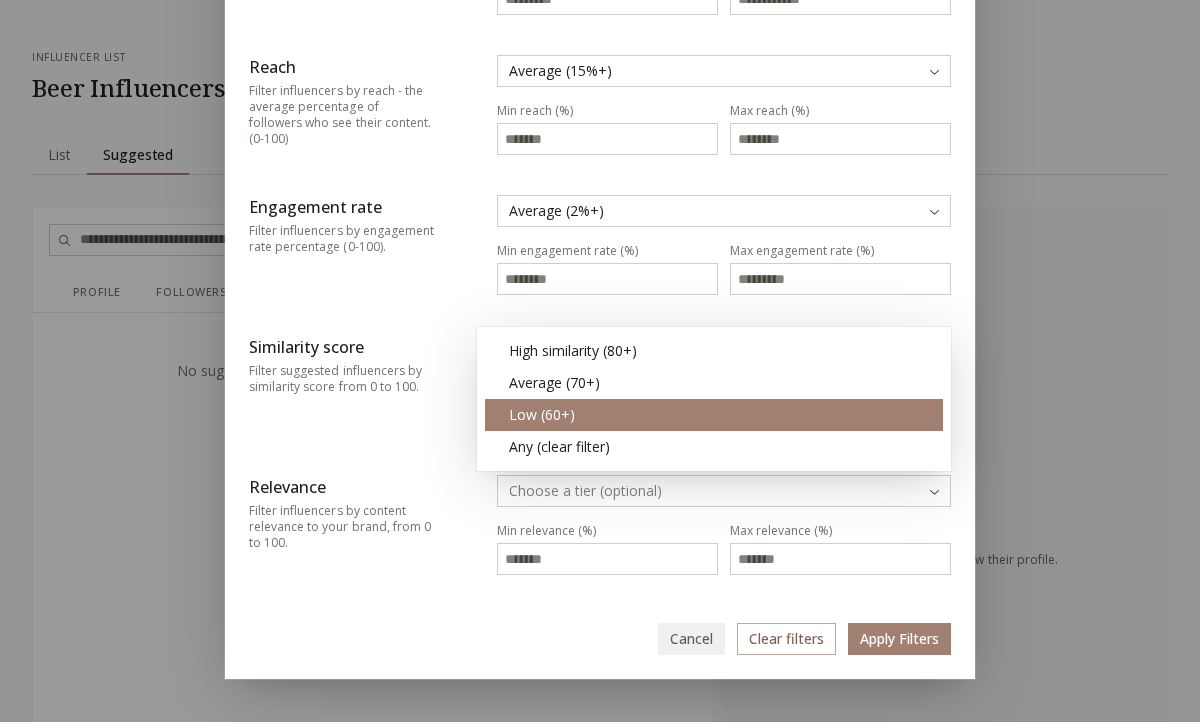 type on "**" 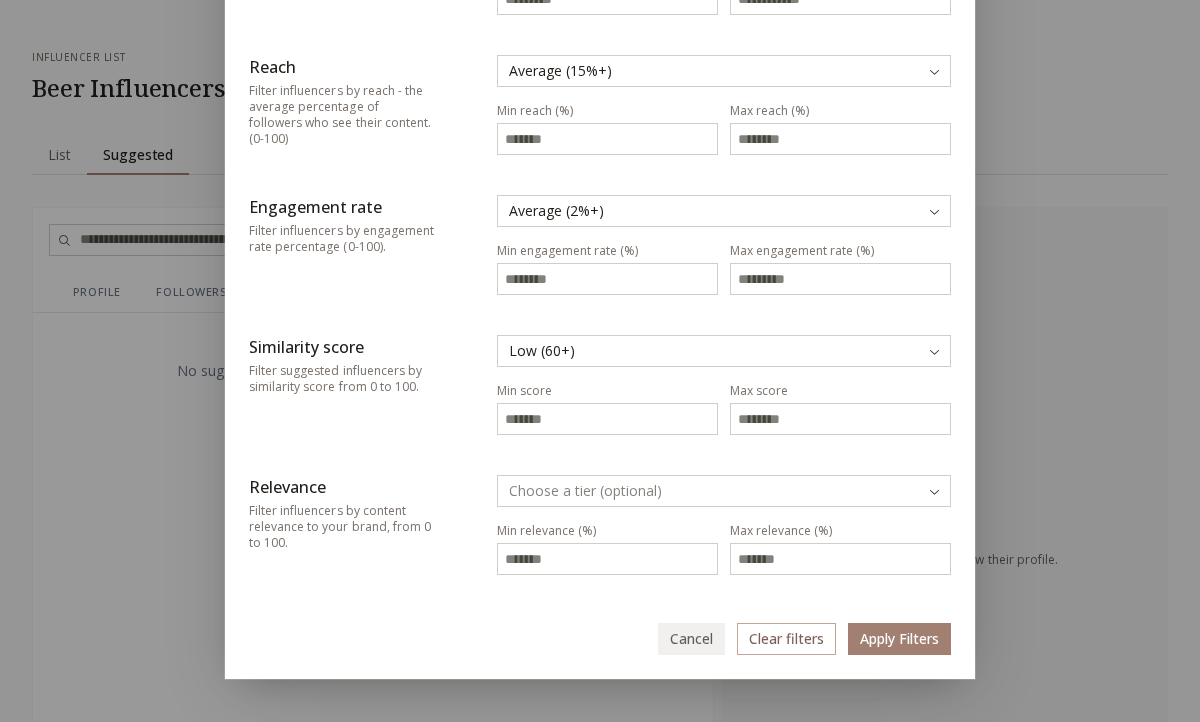 click on "Filter Filter Influencers Followers Filter influencers by follower count on their primary channel. Micro (<100k) Min followers Max followers ****** Reach Filter influencers by reach - the average percentage of followers who see their content. (0-100) Average (15%+) Min reach (%) ** Max reach (%) Engagement rate Filter influencers by engagement rate percentage (0-100). Average (2%+) Min engagement rate (%) * Max engagement rate (%) Similarity score Filter suggested influencers by similarity score from 0 to 100. Low (60+) Min score ** Max score Relevance Filter influencers by content relevance to your brand, from 0 to 100. Choose a tier (optional) Min relevance (%) Max relevance (%) Cancel Clear filters Apply Filters" at bounding box center [600, 407] 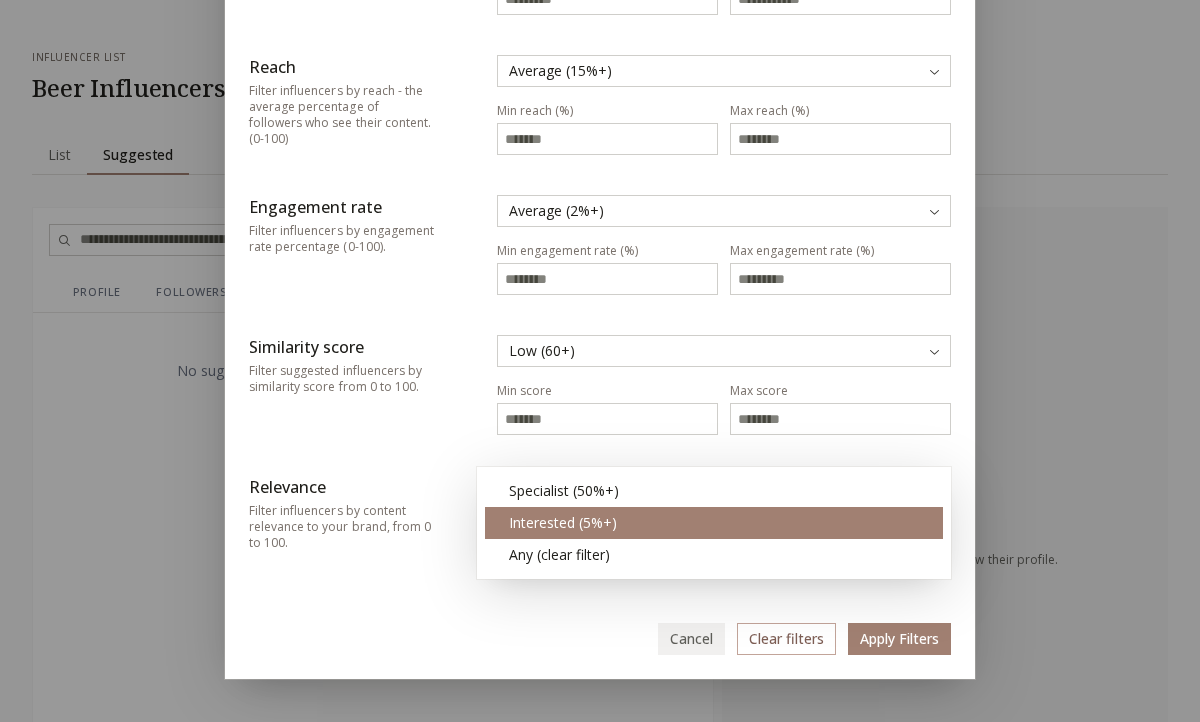 type on "*" 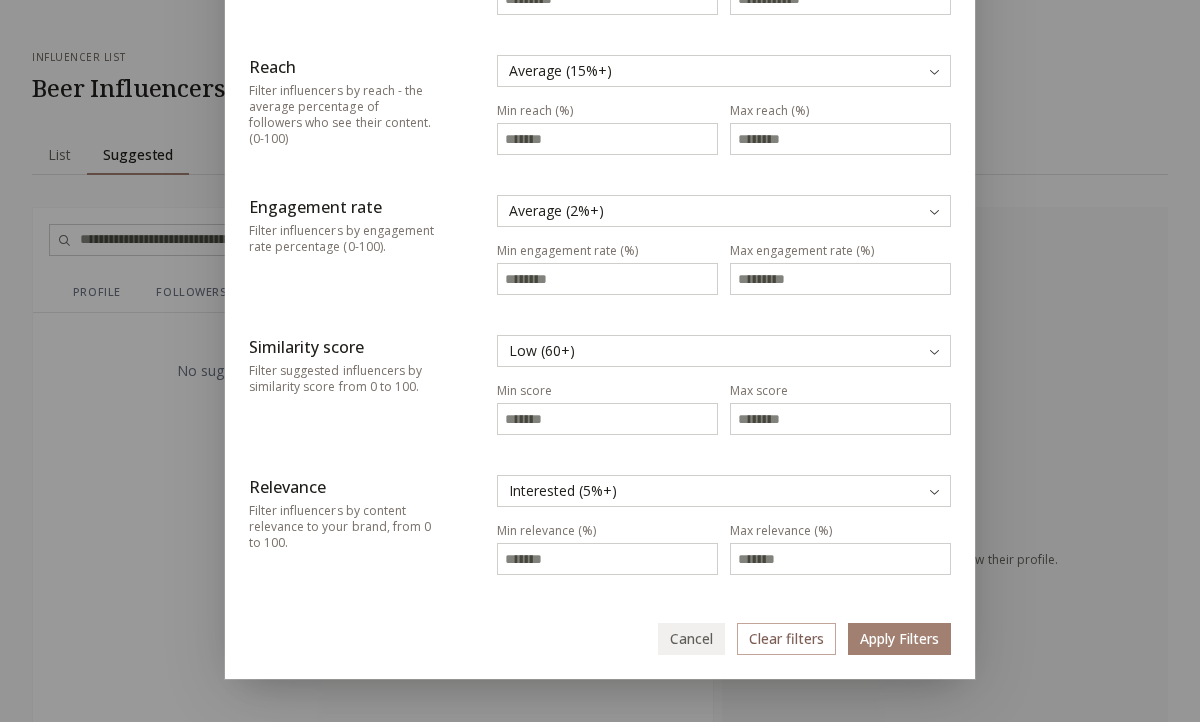 click on "Apply Filters" at bounding box center (899, 639) 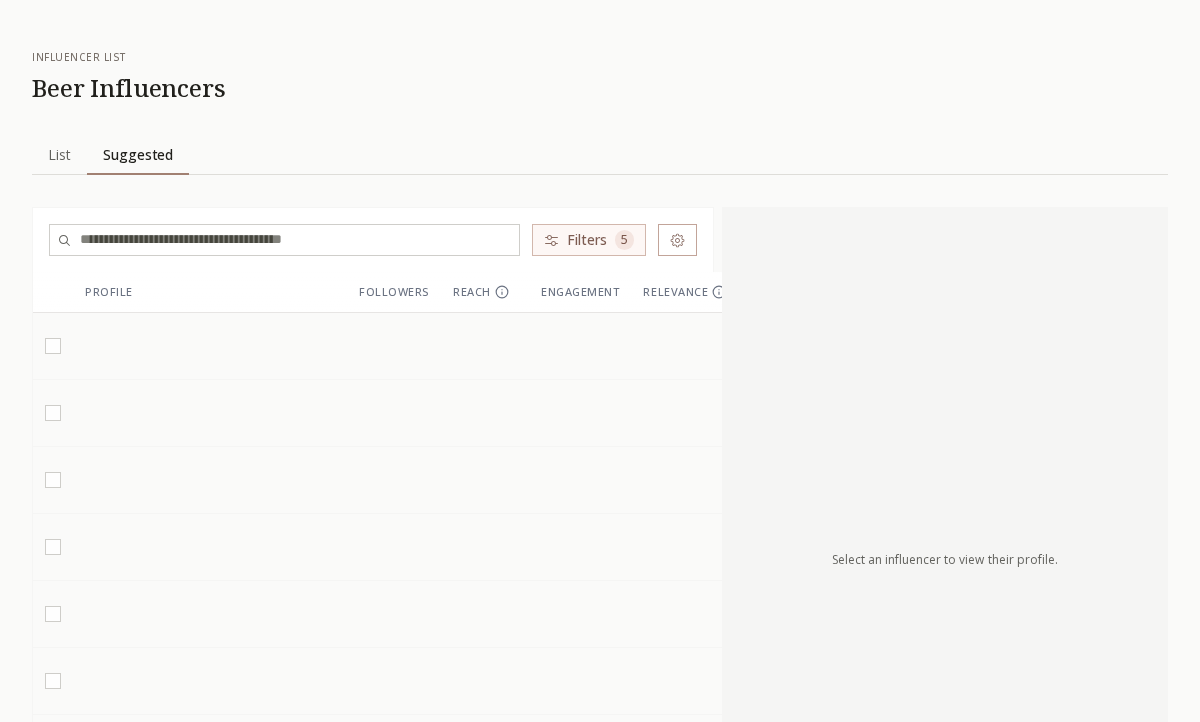 scroll, scrollTop: 0, scrollLeft: 0, axis: both 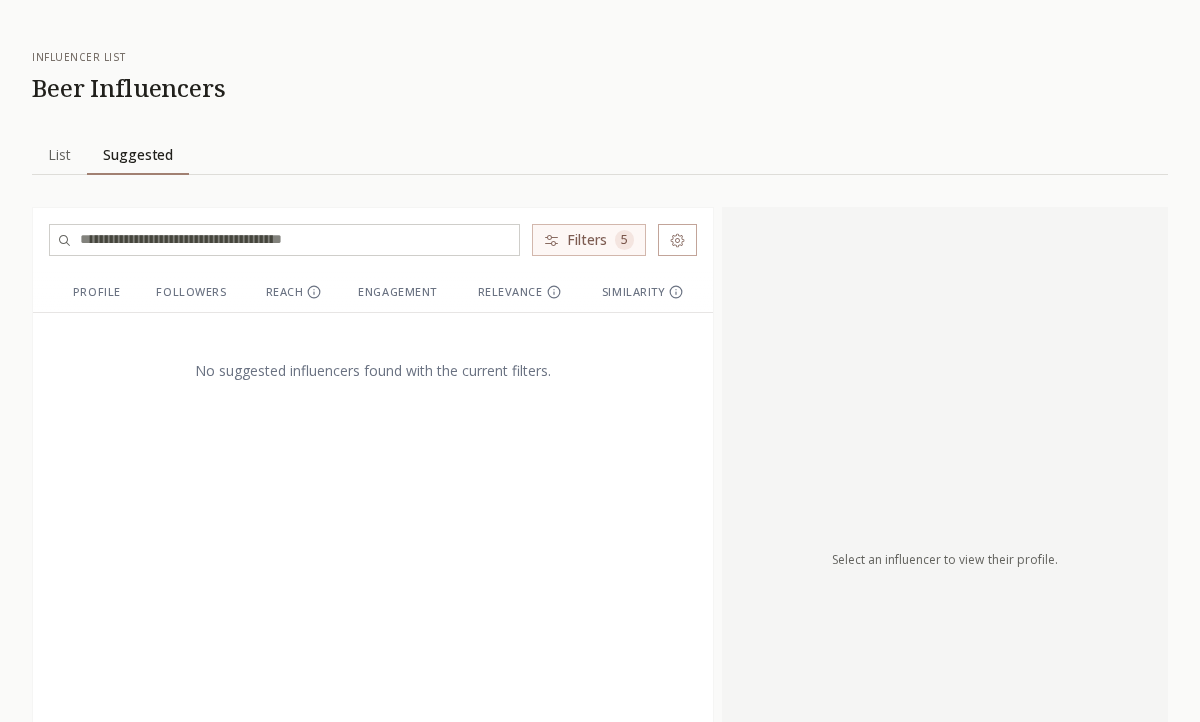 click on "Profile" at bounding box center [103, 292] 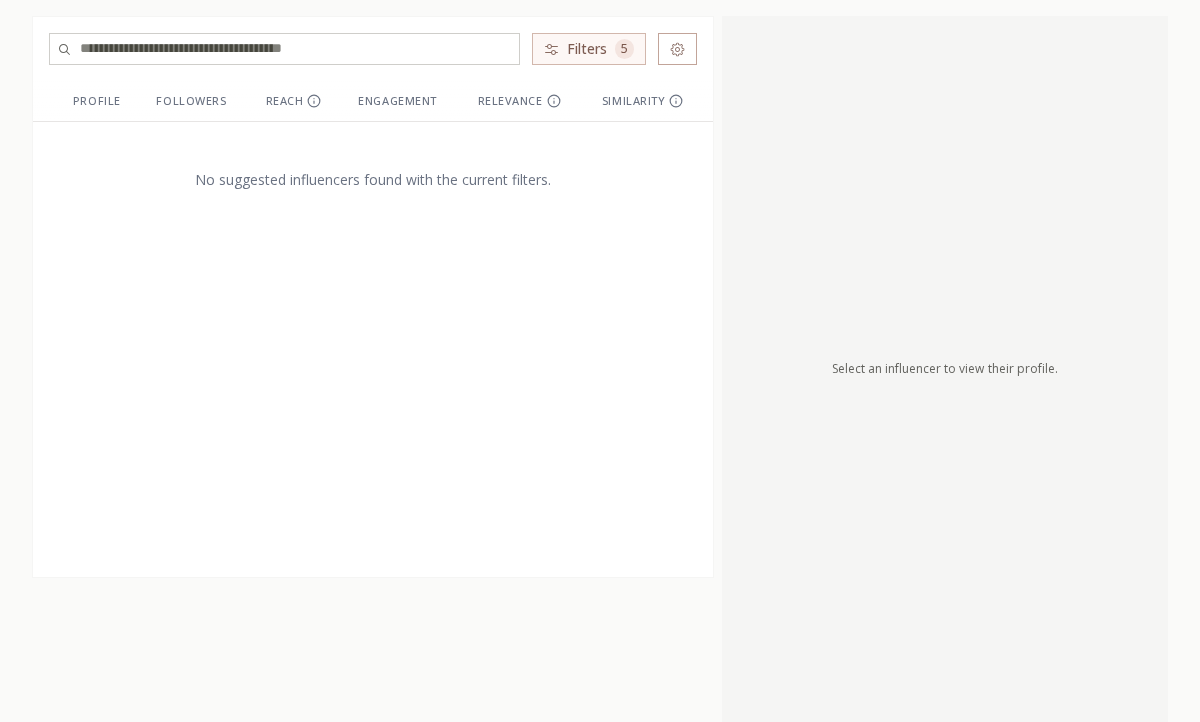 scroll, scrollTop: 0, scrollLeft: 0, axis: both 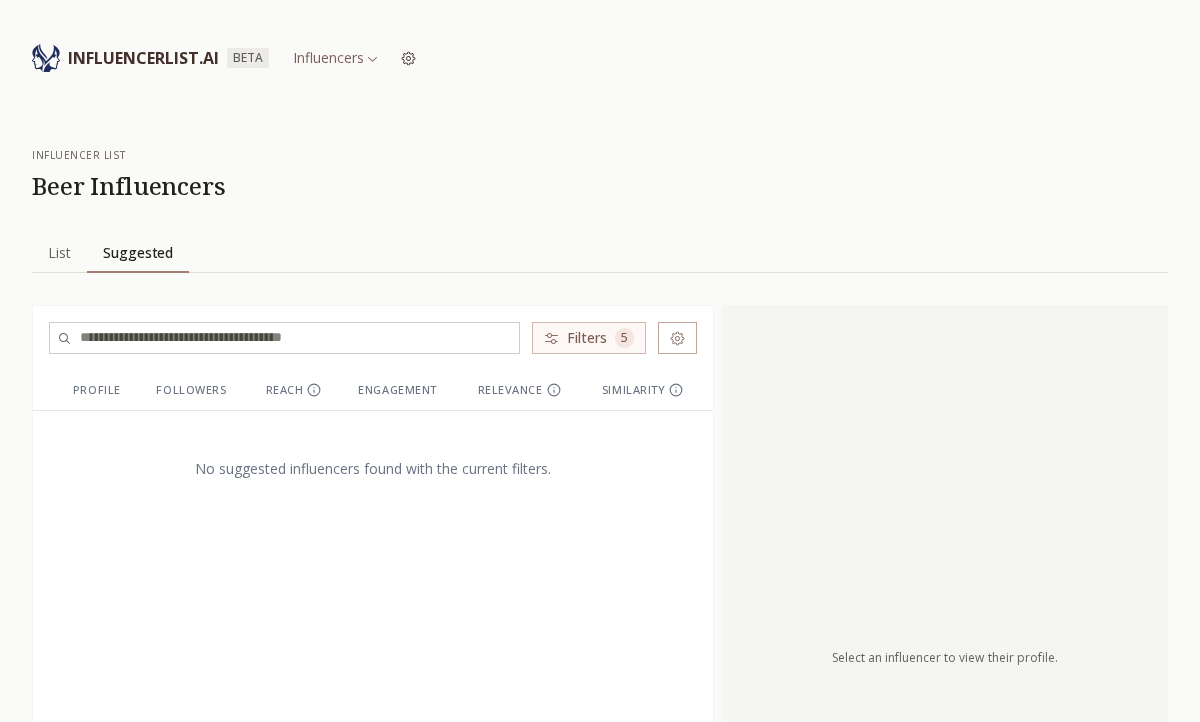 click on "Similarity" at bounding box center (651, 390) 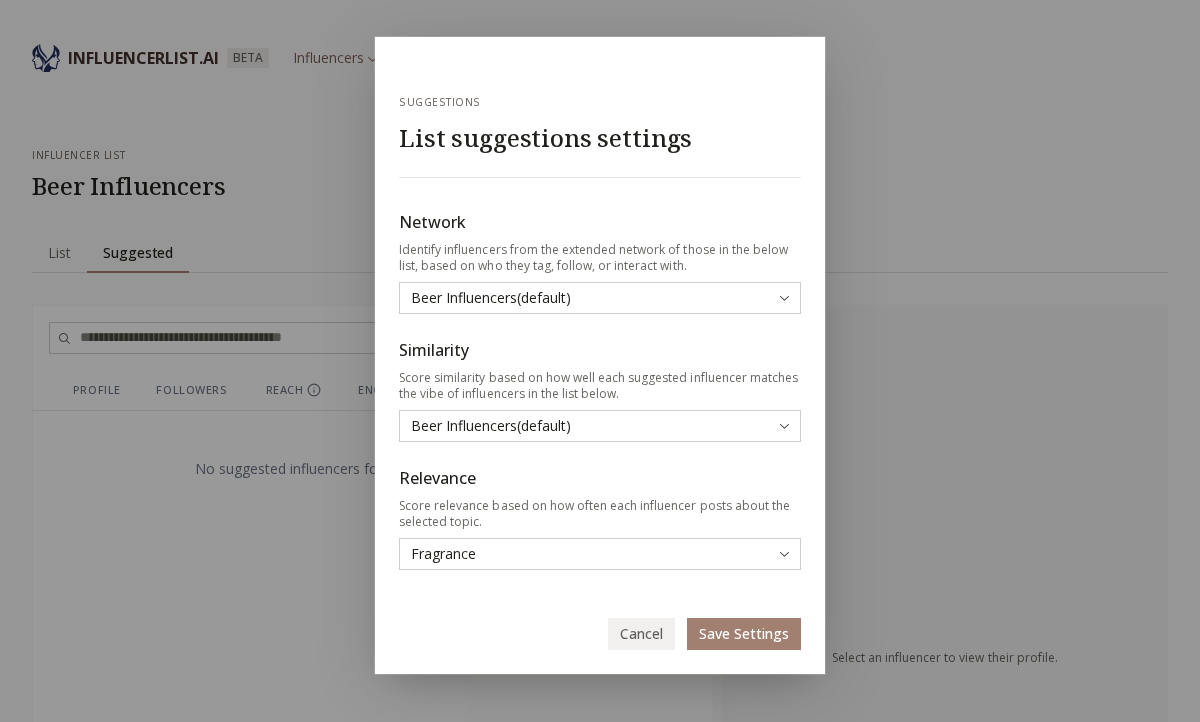 click on "Cancel Save Settings" at bounding box center (600, 618) 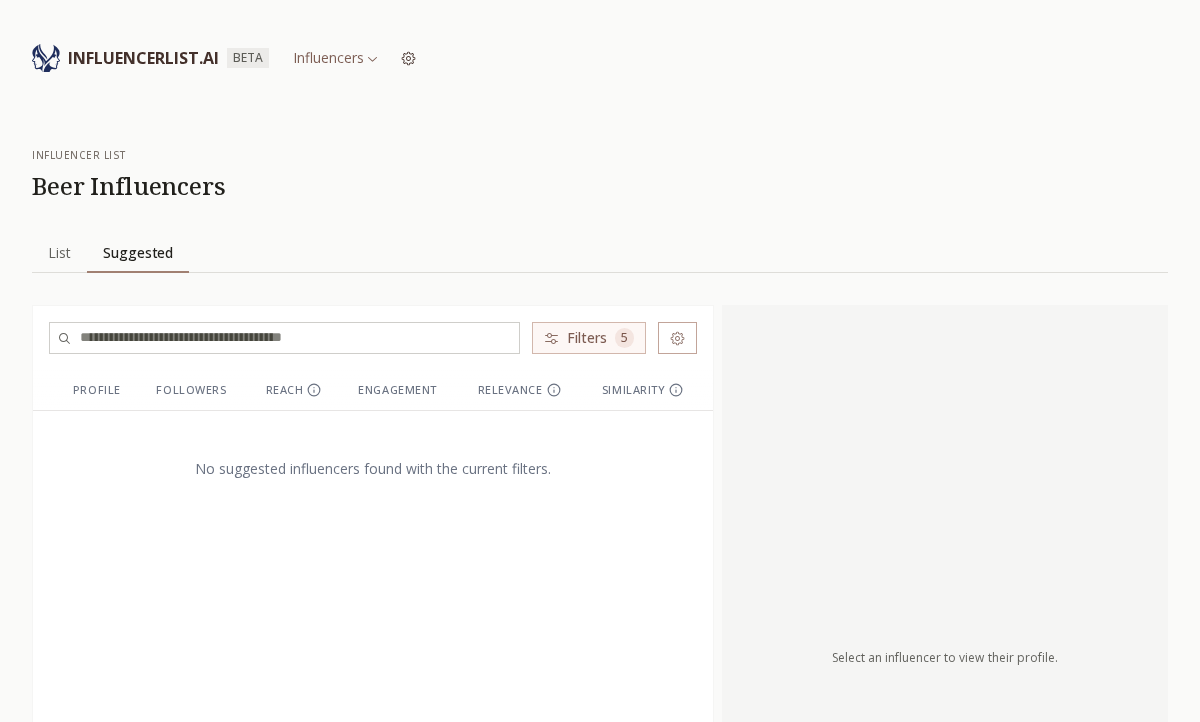 type 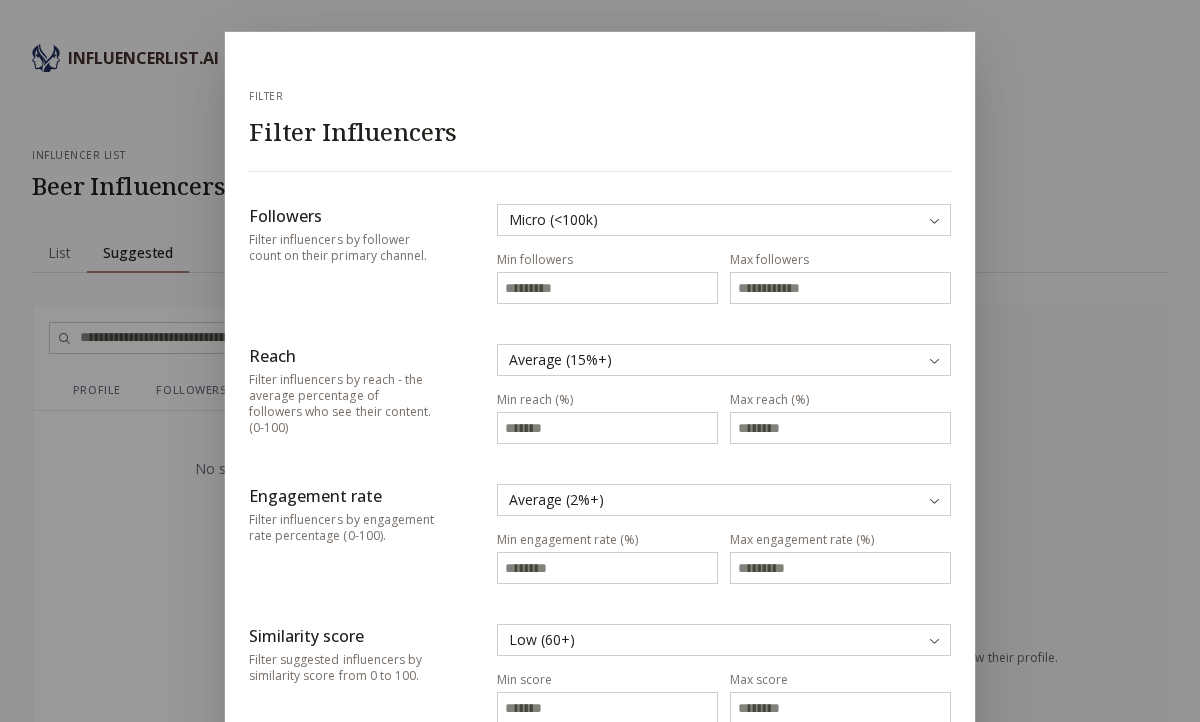click on "Filter Filter Influencers Followers Filter influencers by follower count on their primary channel. Micro (<100k) Min followers Max followers ****** Reach Filter influencers by reach - the average percentage of followers who see their content. (0-100) Average (15%+) Min reach (%) ** Max reach (%) Engagement rate Filter influencers by engagement rate percentage (0-100). Average (2%+) Min engagement rate (%) * Max engagement rate (%) Similarity score Filter suggested influencers by similarity score from 0 to 100. Low (60+) Min score ** Max score Relevance Filter influencers by content relevance to your brand, from 0 to 100. Interested (5%+) Min relevance (%) * Max relevance (%) Cancel Clear filters Apply Filters" at bounding box center [600, 506] 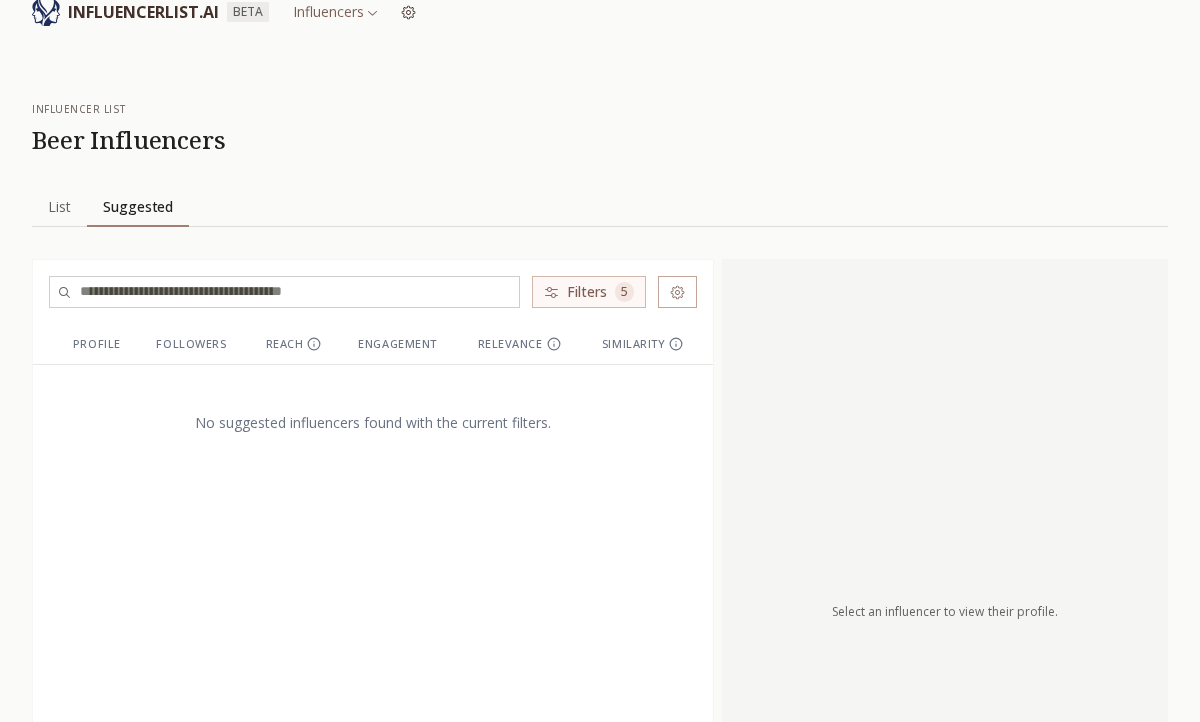 scroll, scrollTop: 0, scrollLeft: 0, axis: both 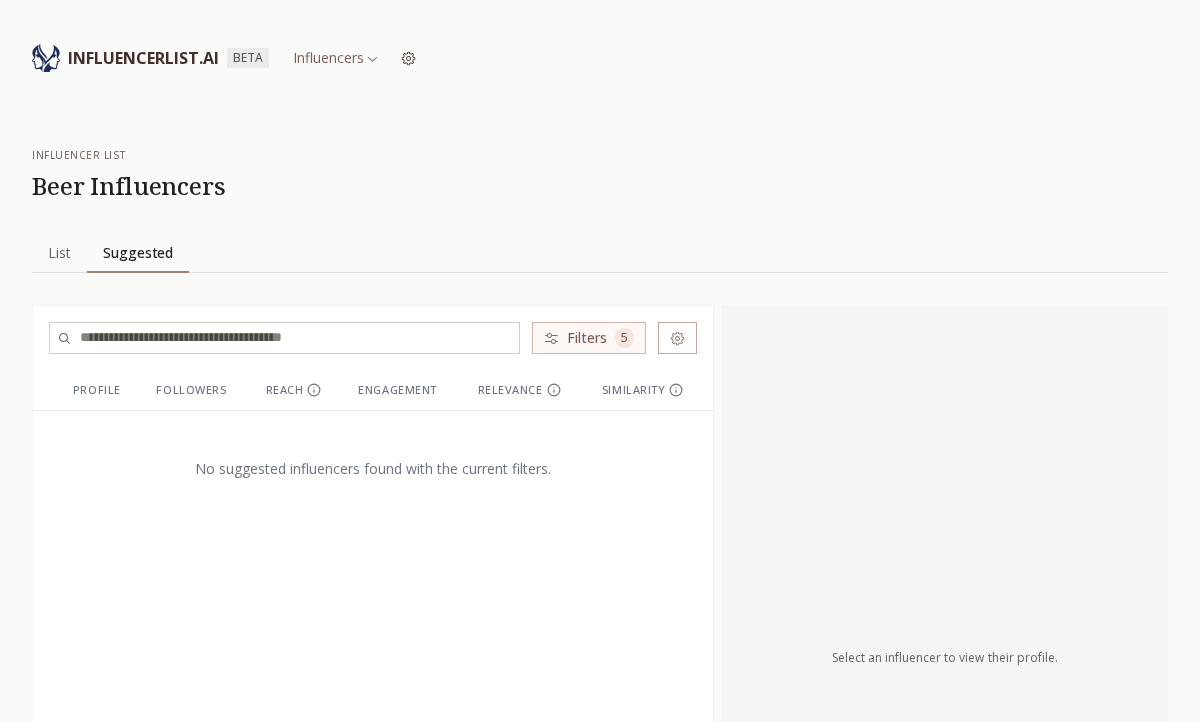 click on "Filters   5" at bounding box center [589, 338] 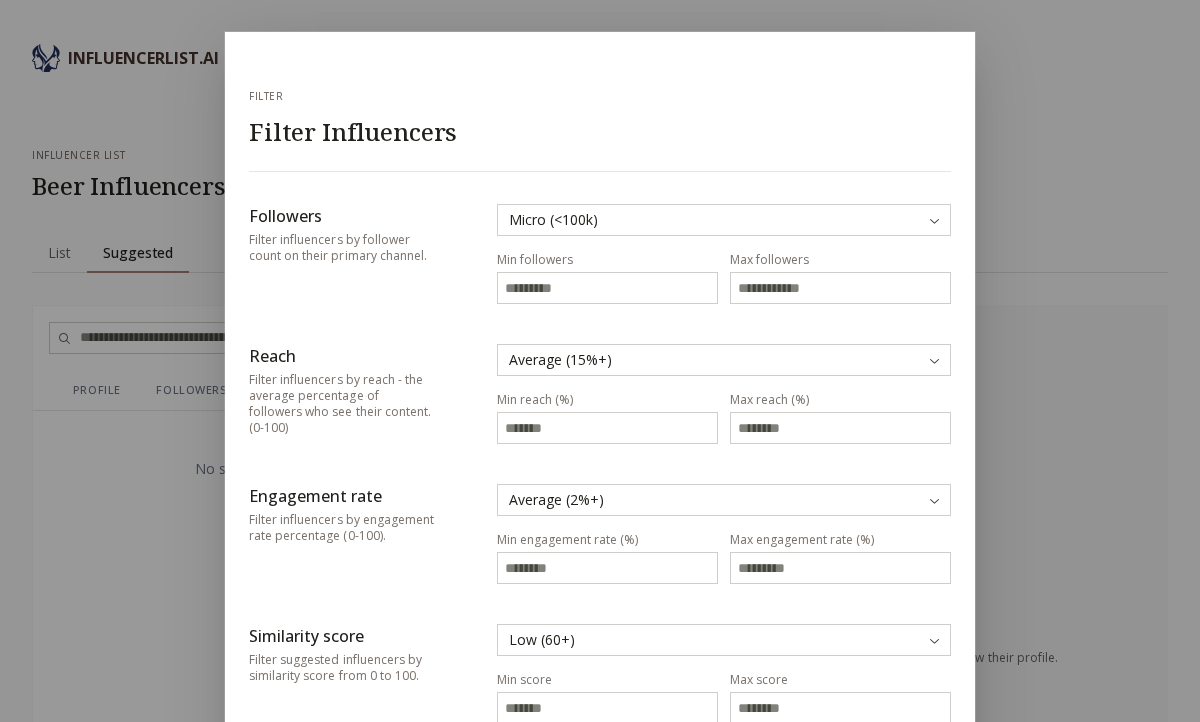 click on "Filter Filter Influencers" at bounding box center (600, 127) 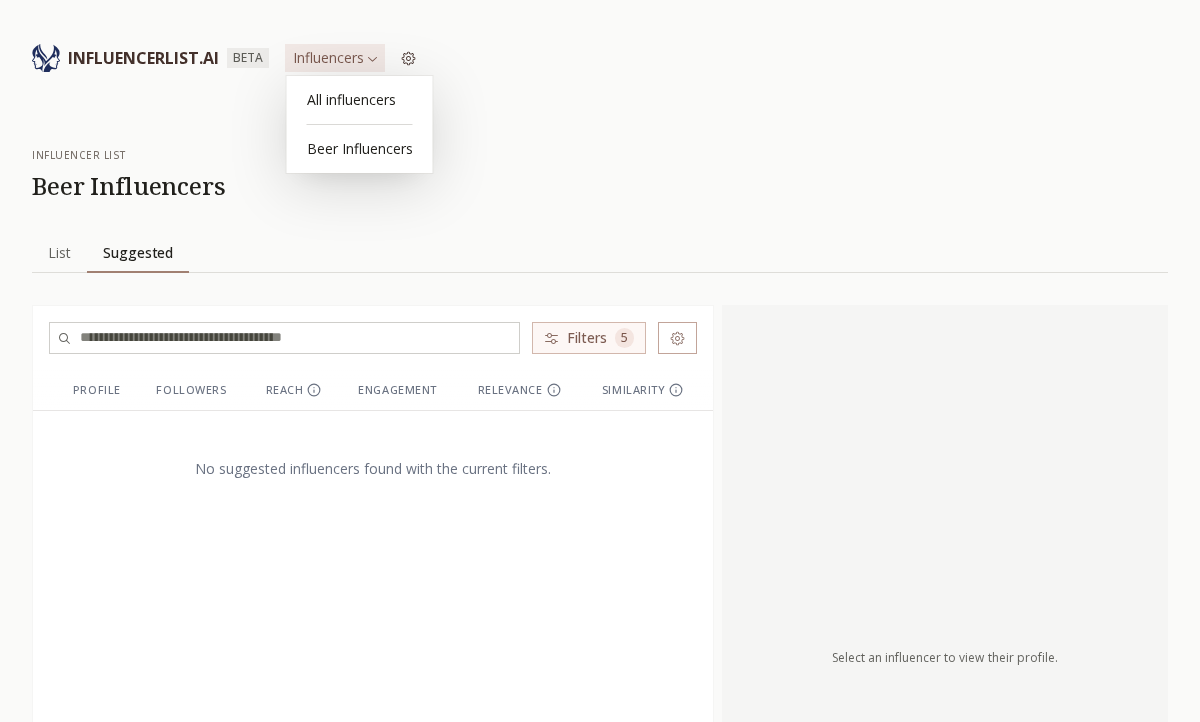 click on "INFLUENCERLIST.AI BETA Influencers influencer list Beer Influencers List List Suggested Suggested Filters   5 Profile Followers Reach Engagement Relevance Similarity No suggested influencers found with the current filters. Select an influencer to view their profile.
All influencers Beer Influencers" at bounding box center (600, 505) 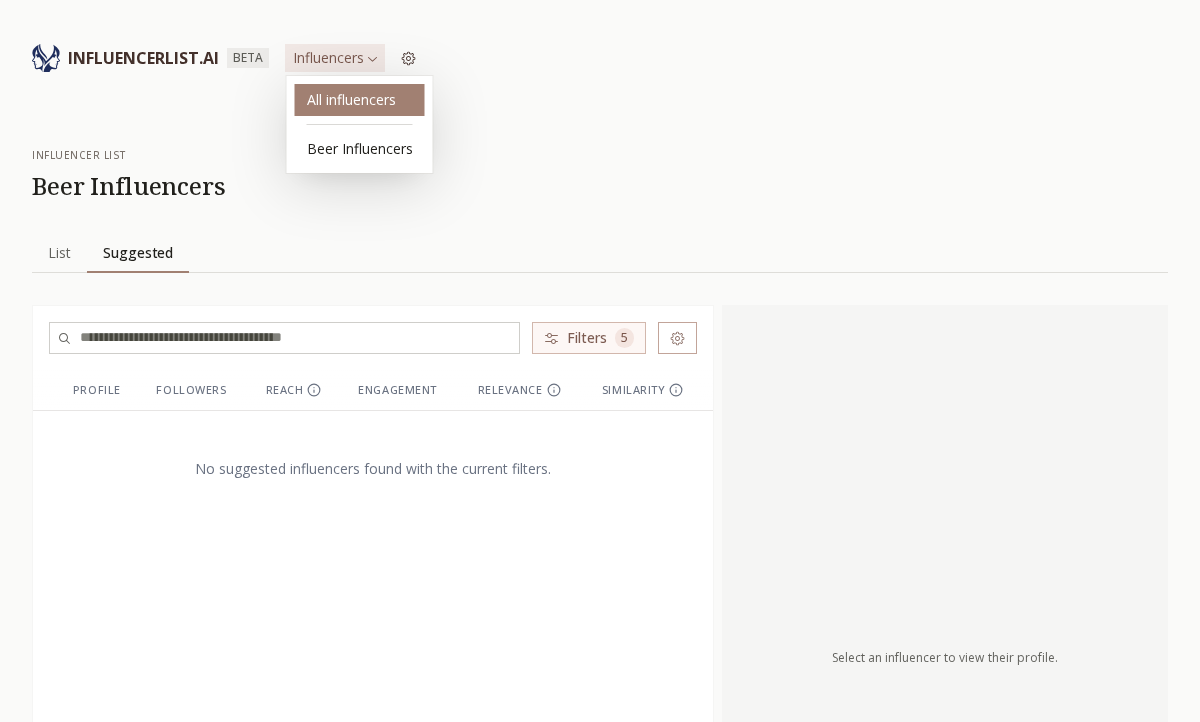 click on "All influencers" at bounding box center (360, 100) 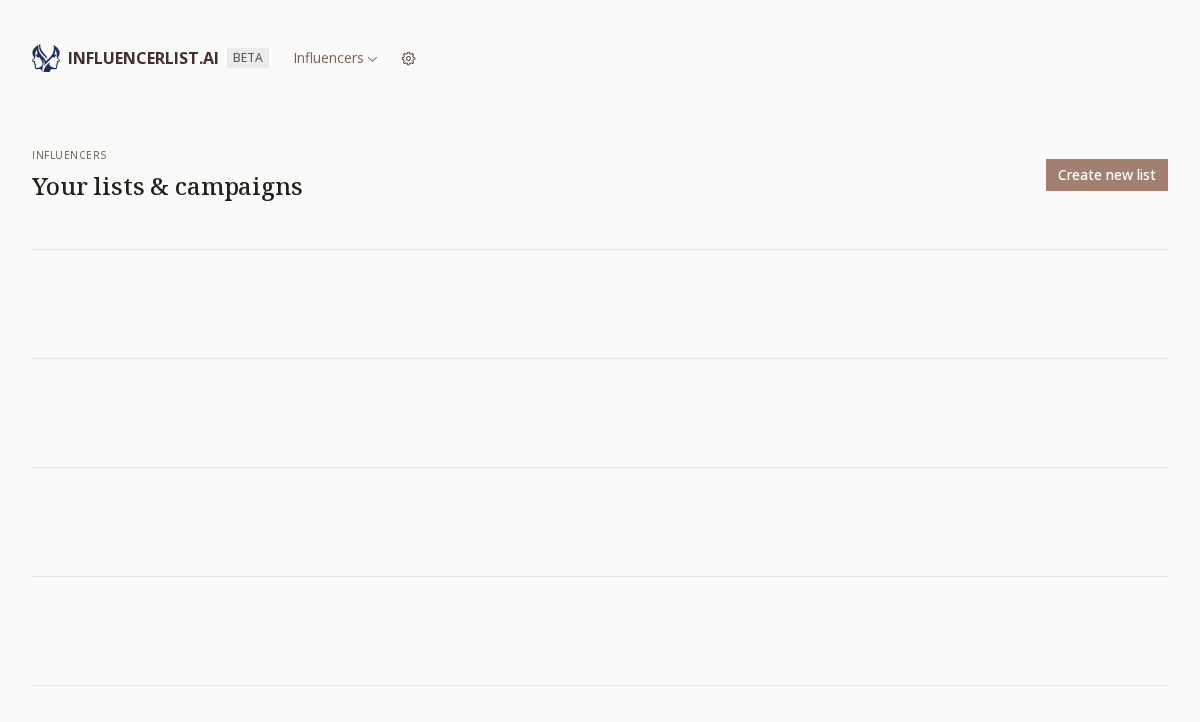 scroll, scrollTop: 0, scrollLeft: 0, axis: both 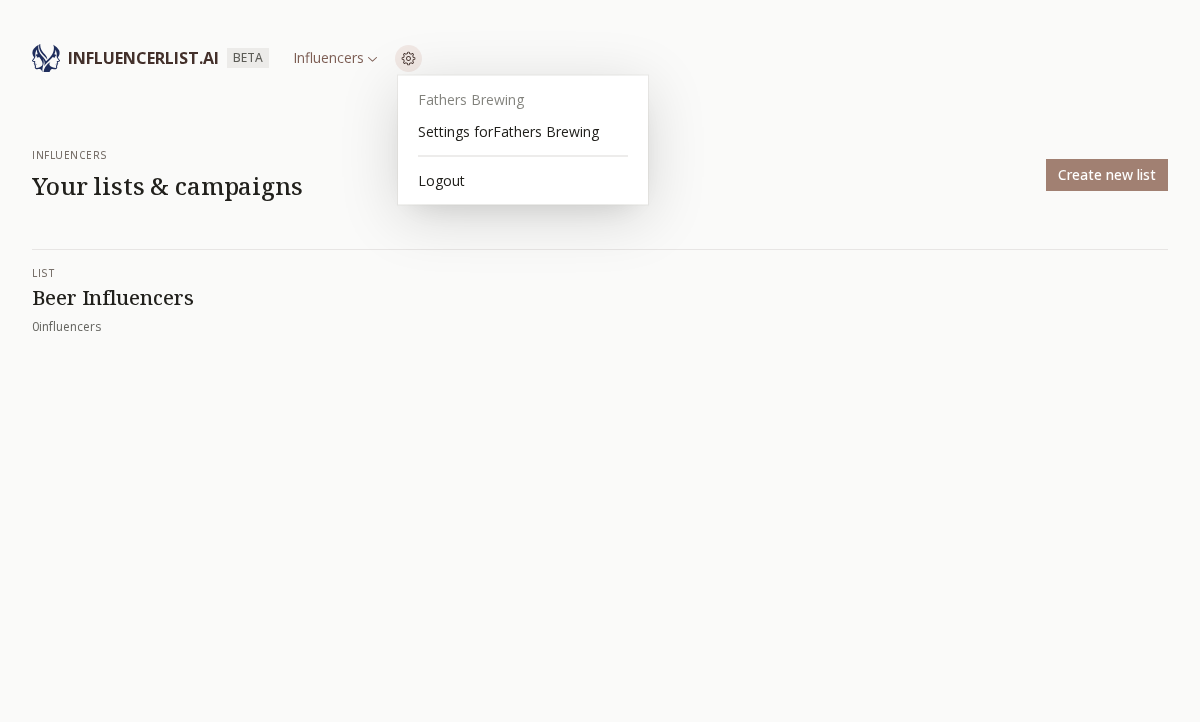 click on "INFLUENCERLIST.AI BETA Influencers influencers Your lists & campaigns Create new list list Beer Influencers 0 influencer s
[COMPANY] Settings for [COMPANY] Logout" at bounding box center (600, 419) 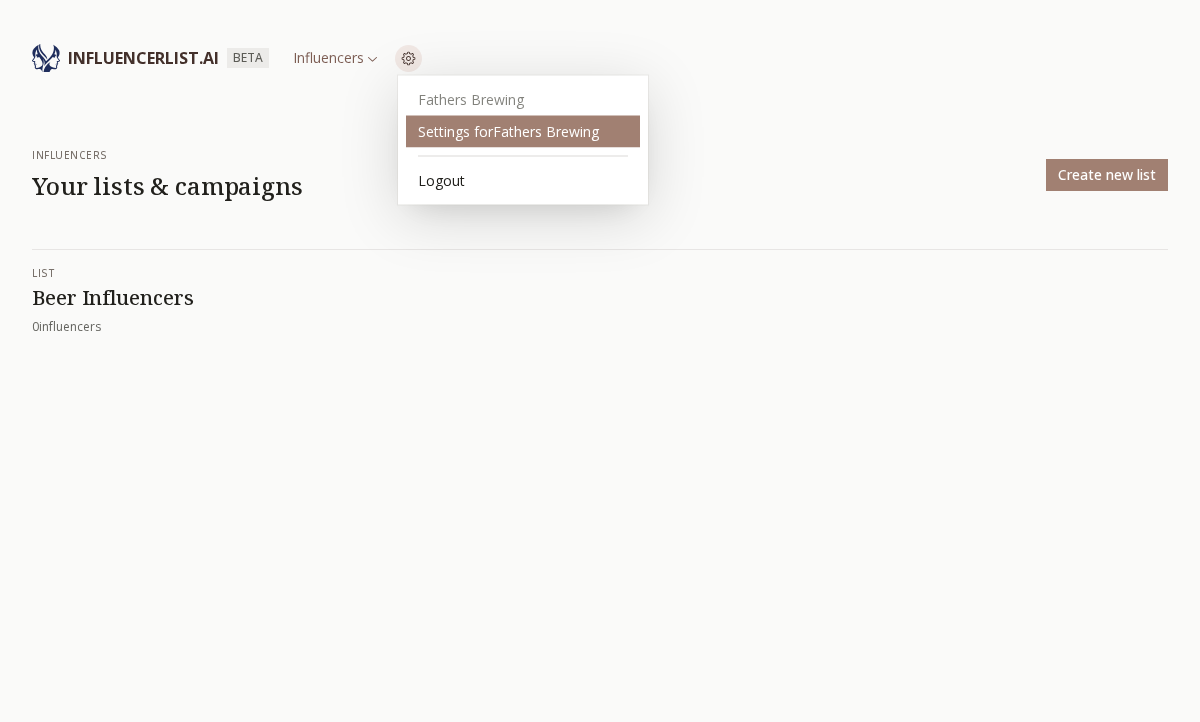 click on "Settings for  Fathers Brewing" at bounding box center [523, 132] 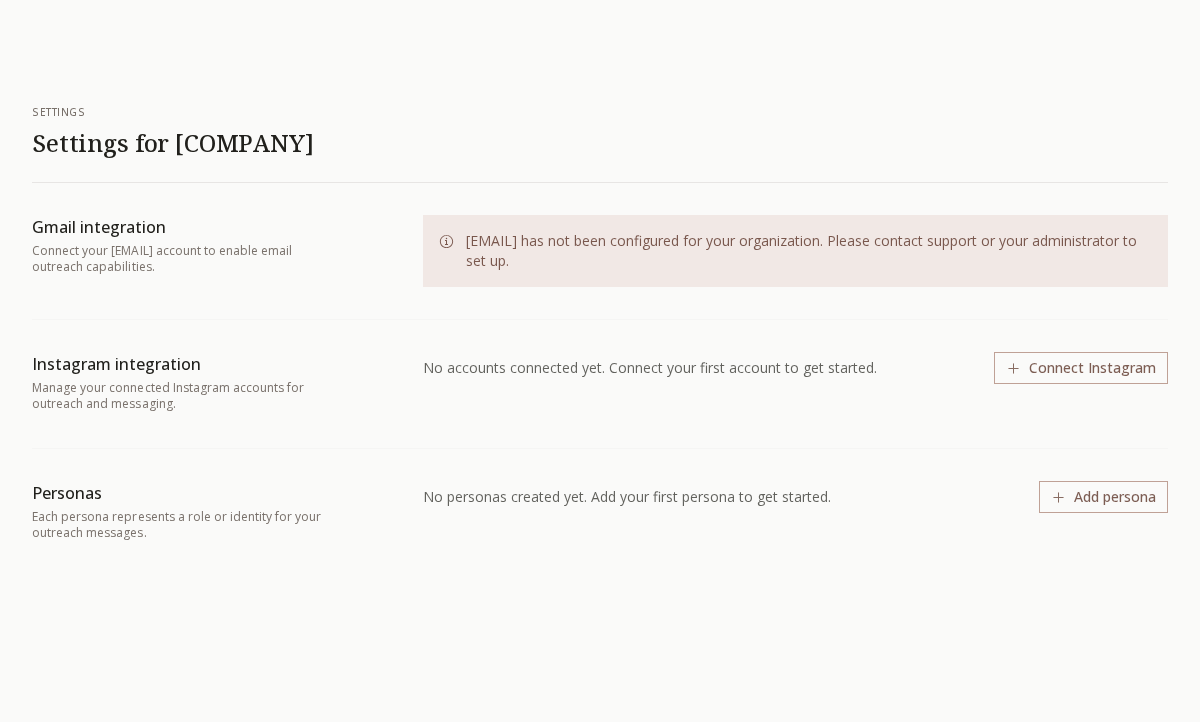 scroll, scrollTop: 116, scrollLeft: 0, axis: vertical 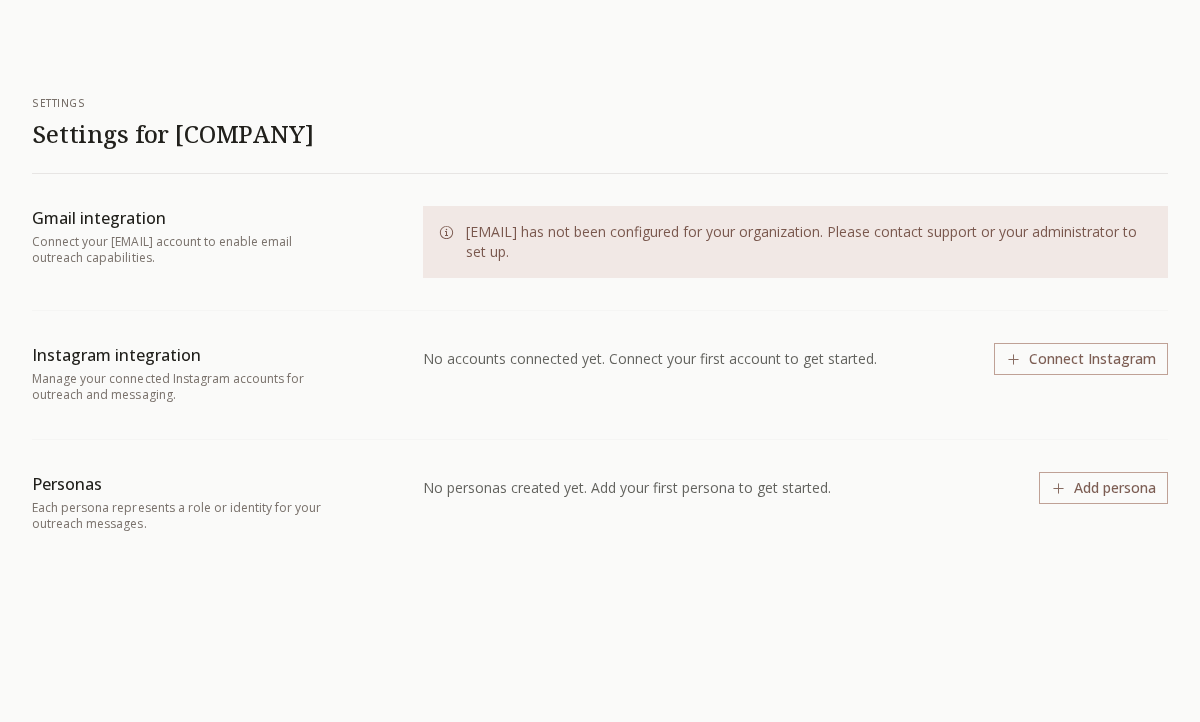 click on "Gmail has not been configured for your organization. Please contact support or your administrator to set up." at bounding box center [809, 242] 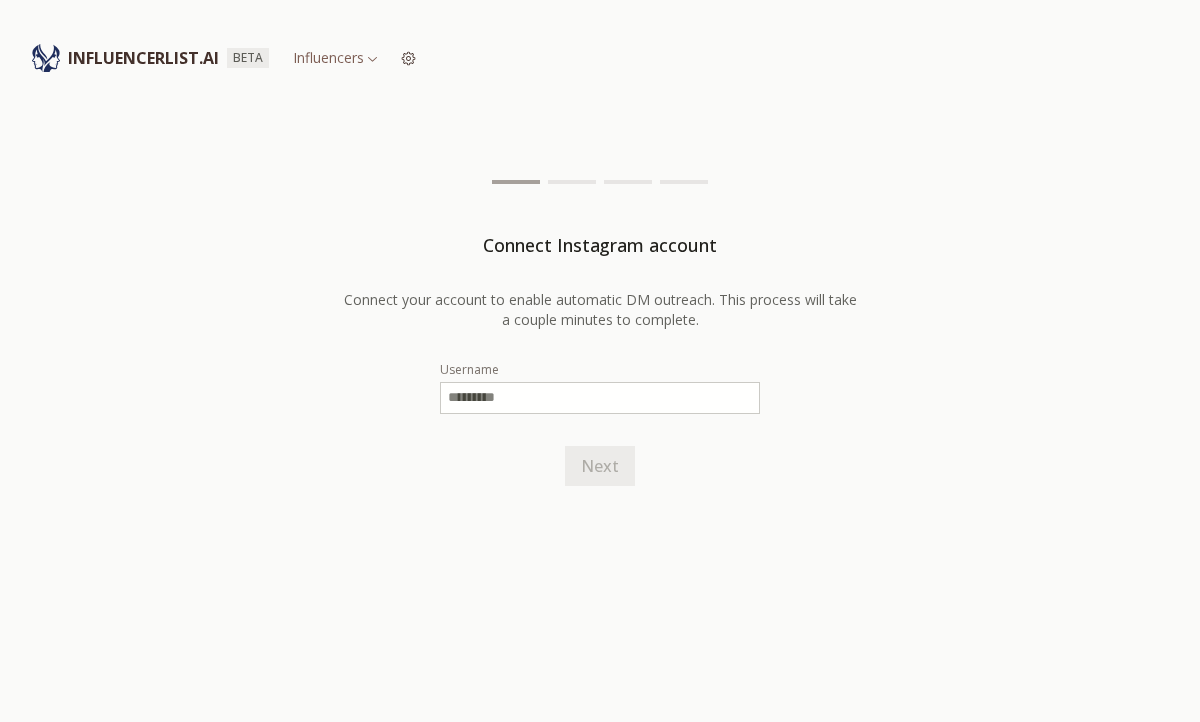scroll, scrollTop: 0, scrollLeft: 0, axis: both 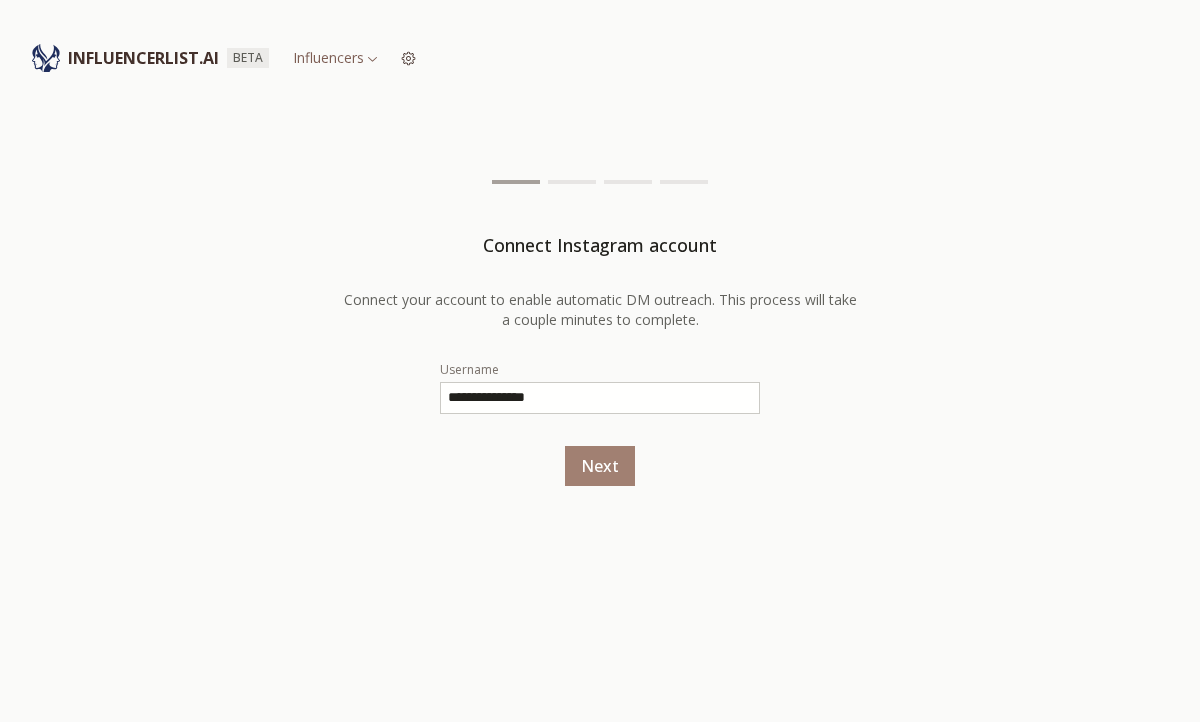 type on "**********" 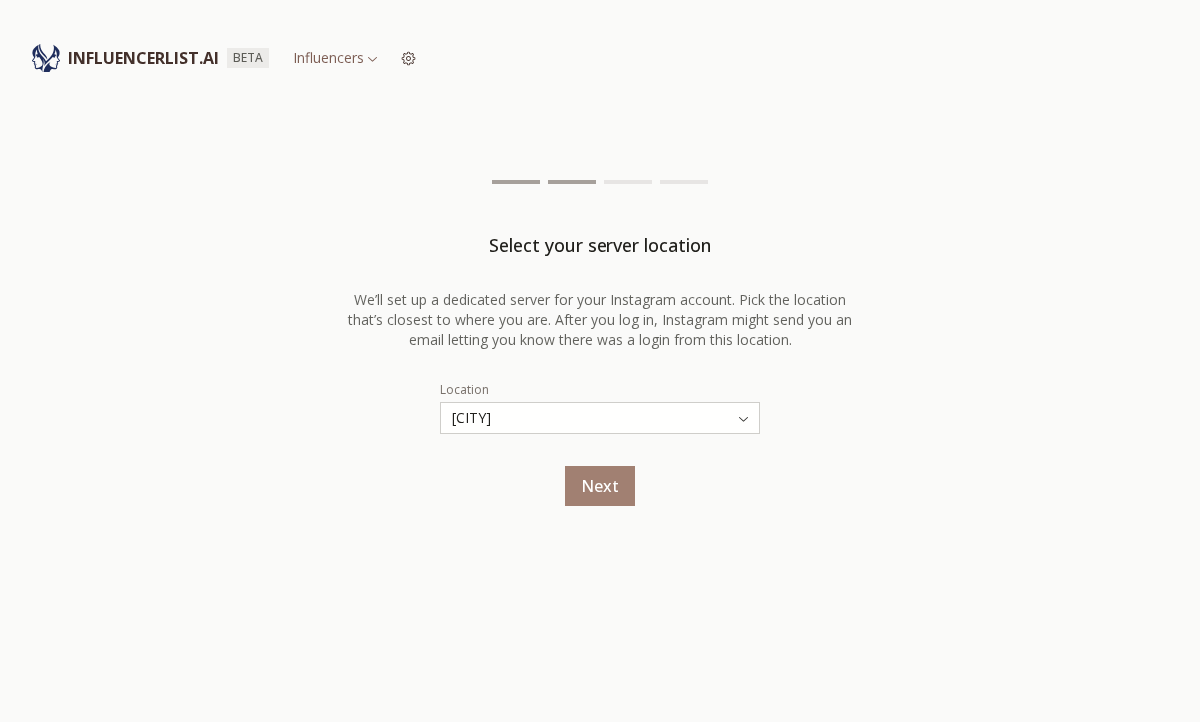 click on "Select your server location We’ll set up a dedicated server for your Instagram account. Pick the location that’s closest to where you are. After you log in, Instagram might send you an email letting you know there was a login from this location. Location Los Angeles Next" at bounding box center (600, 369) 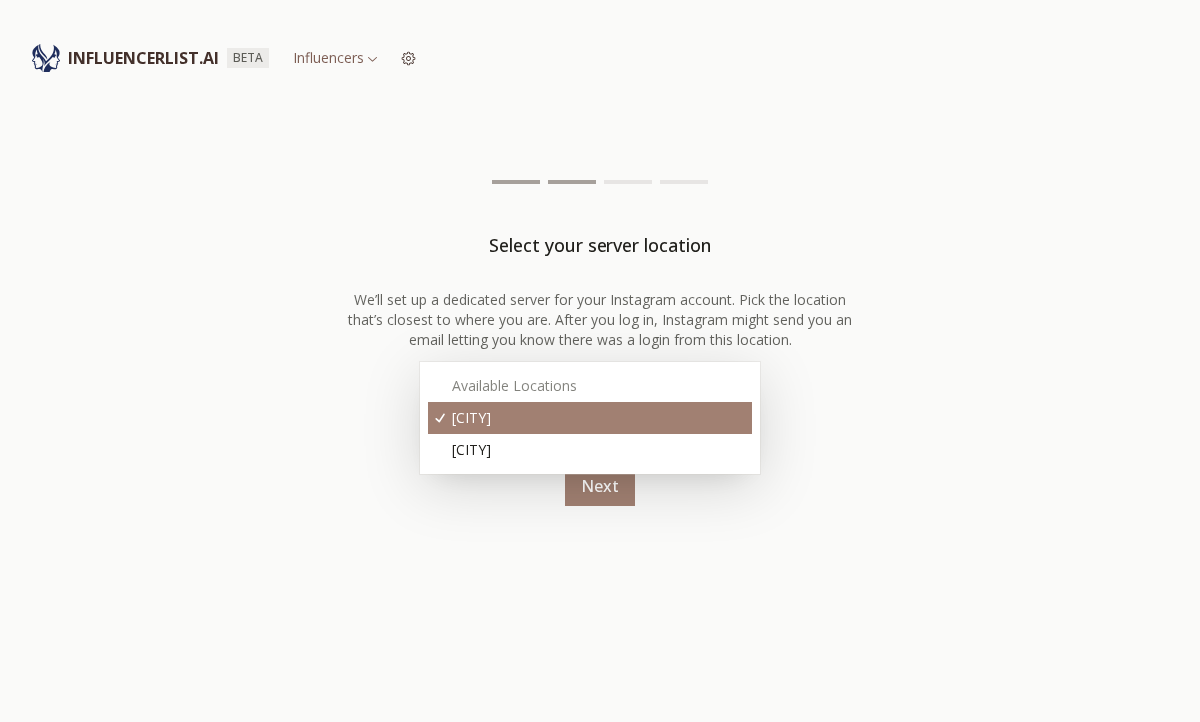 click on "INFLUENCERLIST.AI BETA Influencers Select your server location We’ll set up a dedicated server for your Instagram account. Pick the location that’s closest to where you are. After you log in, Instagram might send you an email letting you know there was a login from this location. Location Los Angeles Next
Available Locations Los Angeles San Francisco" at bounding box center (600, 419) 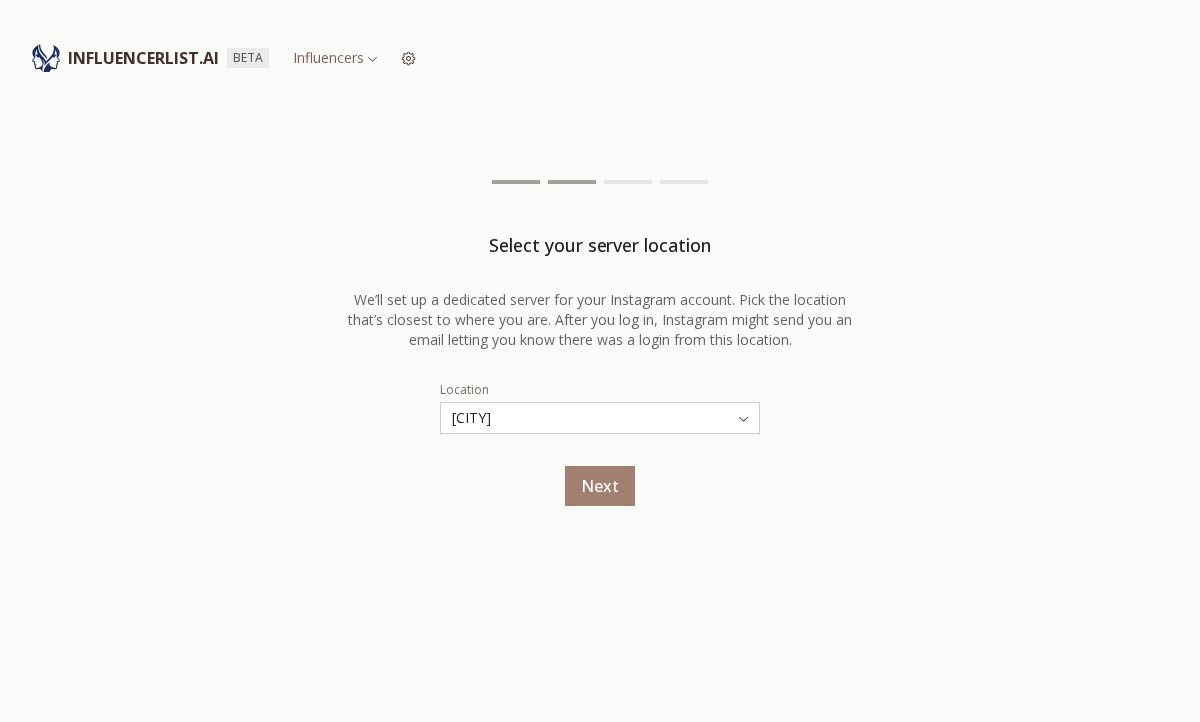 click on "Next" at bounding box center (600, 486) 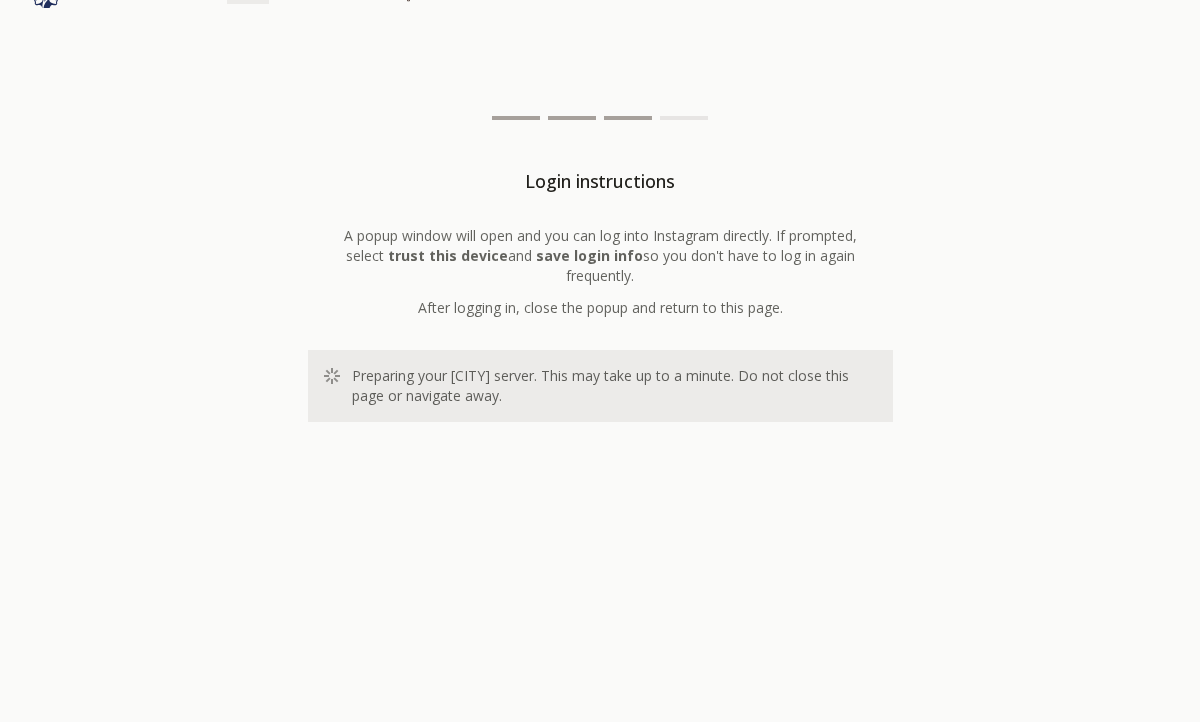scroll, scrollTop: 75, scrollLeft: 0, axis: vertical 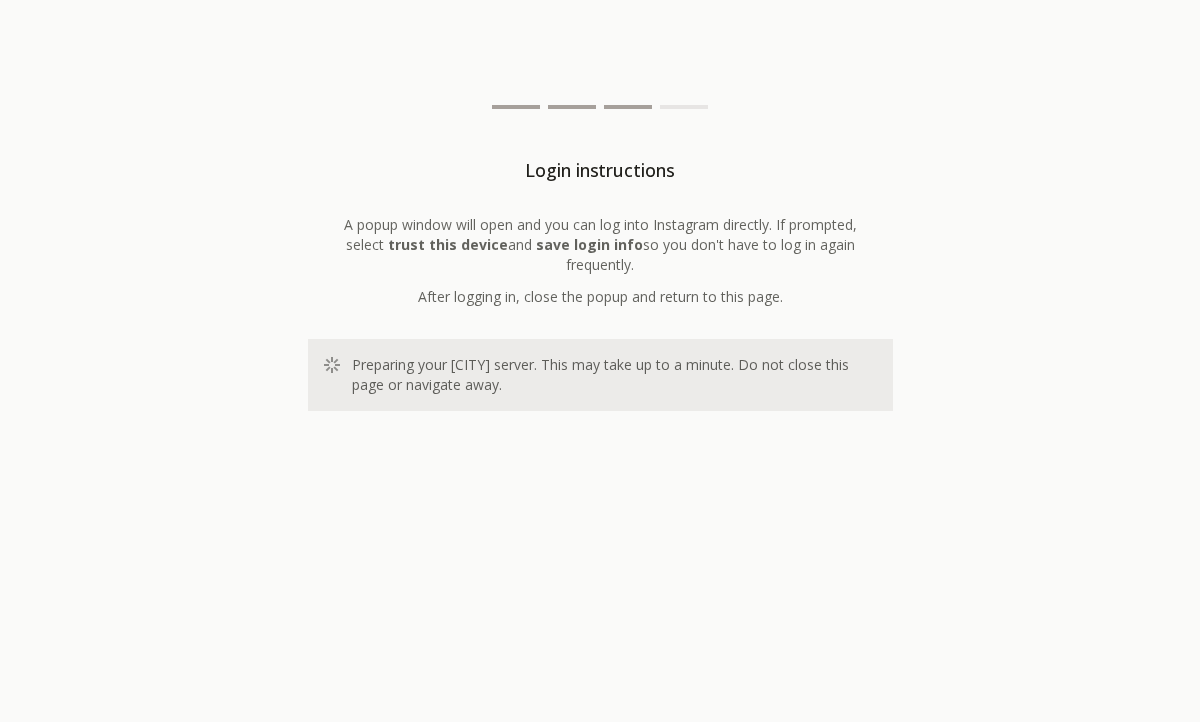 click on "Preparing your   San Francisco   server. This may take up to a minute. Do not close this page or navigate away." at bounding box center [614, 375] 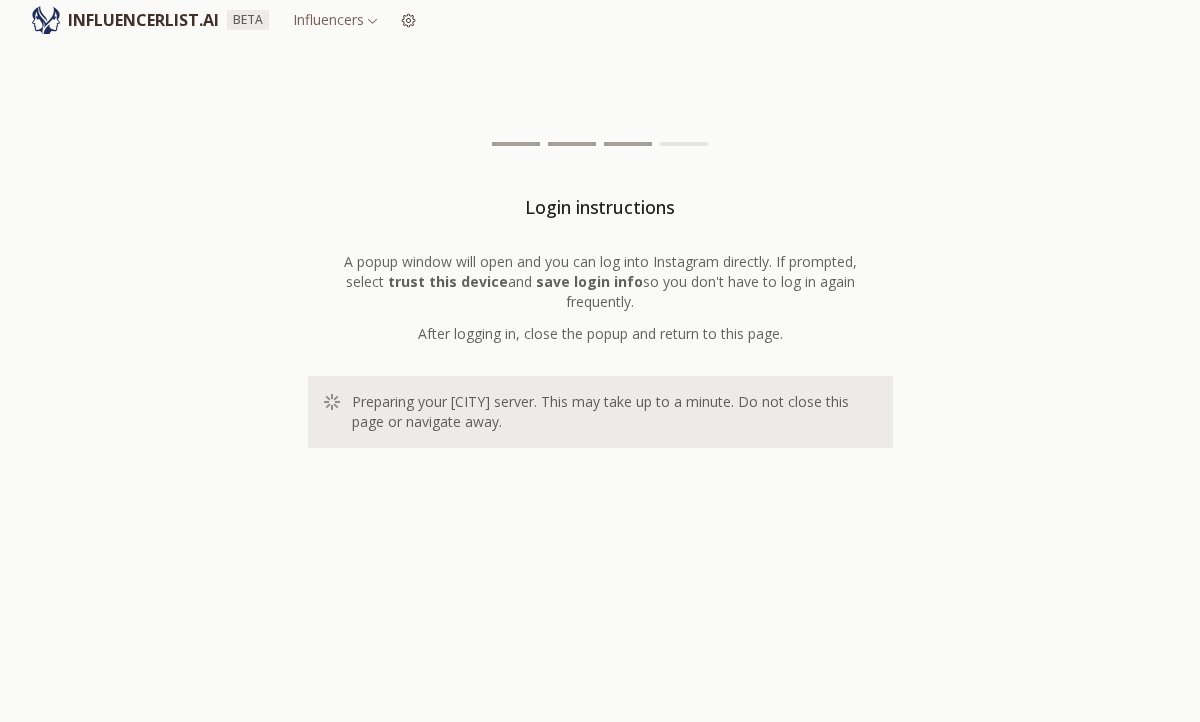 scroll, scrollTop: 0, scrollLeft: 0, axis: both 